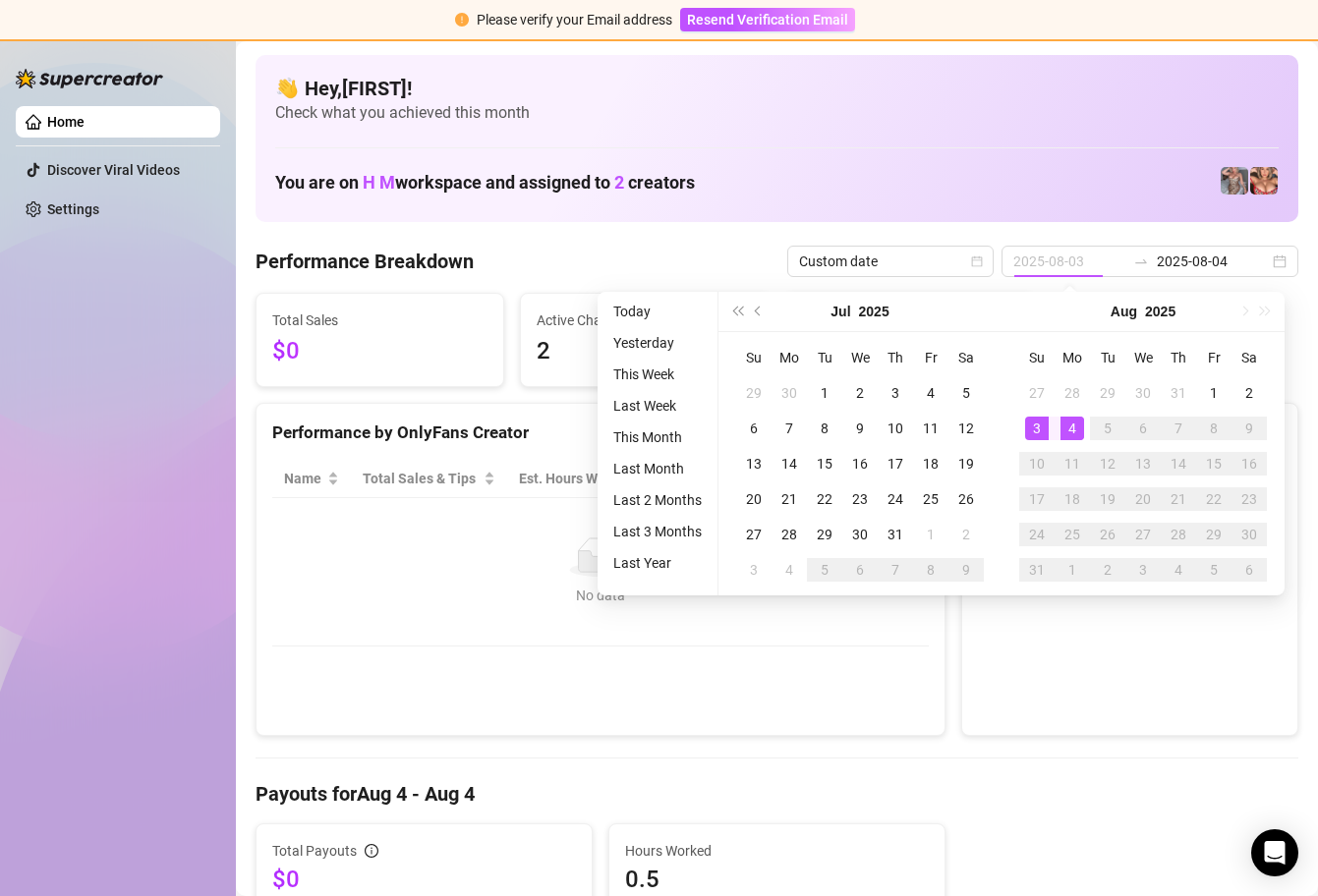 scroll, scrollTop: 0, scrollLeft: 0, axis: both 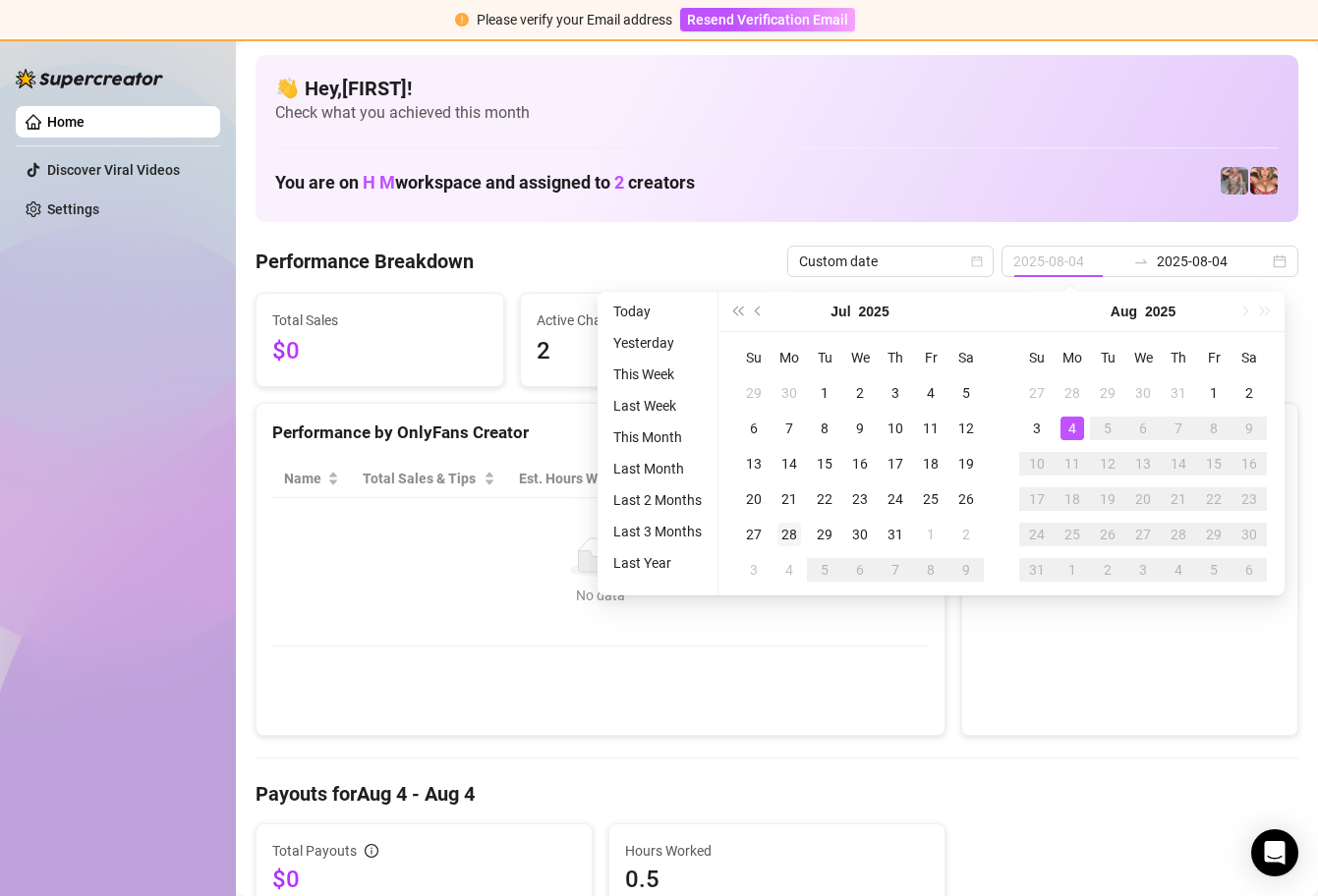 type on "2025-07-28" 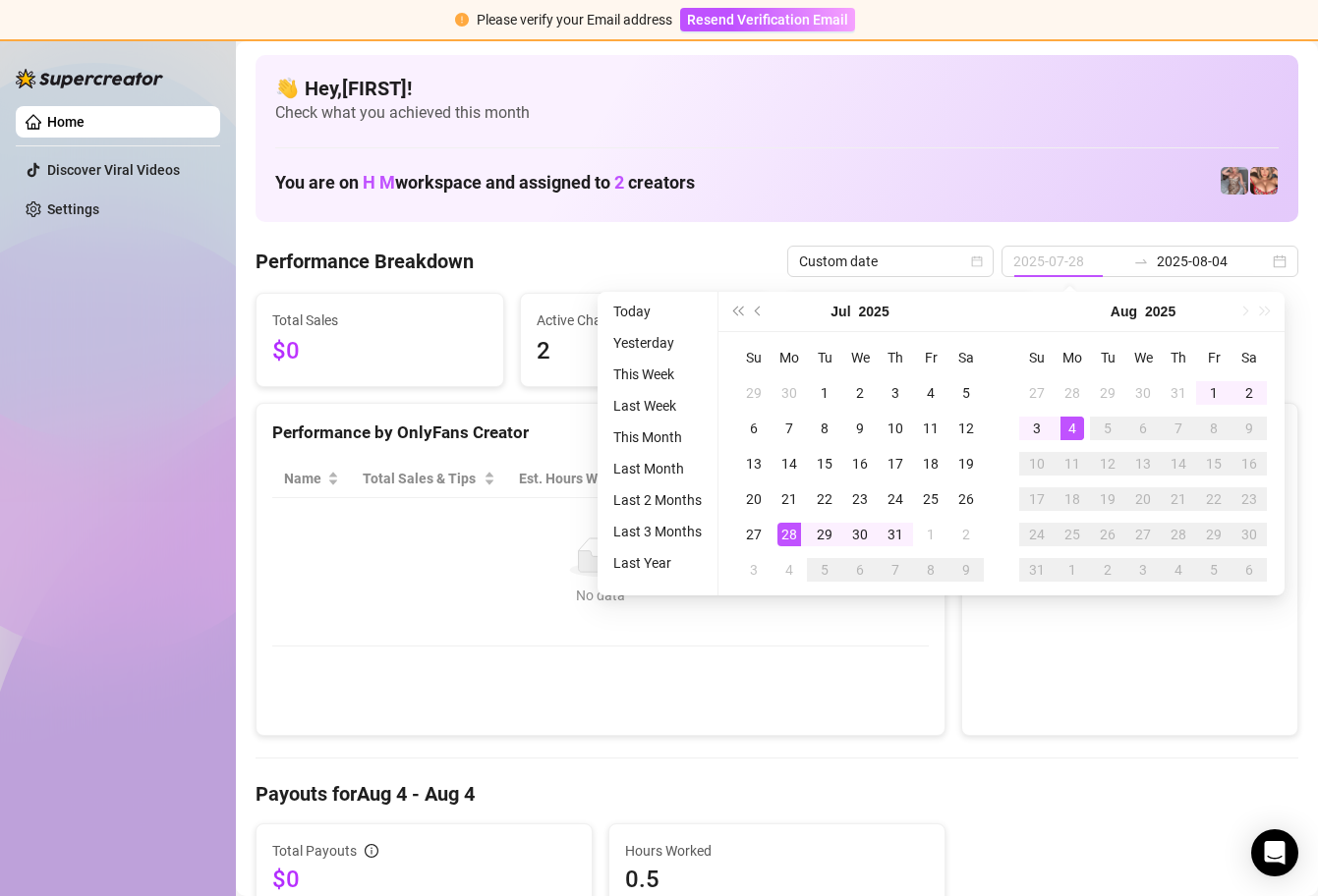 click on "28" at bounding box center [789, 534] 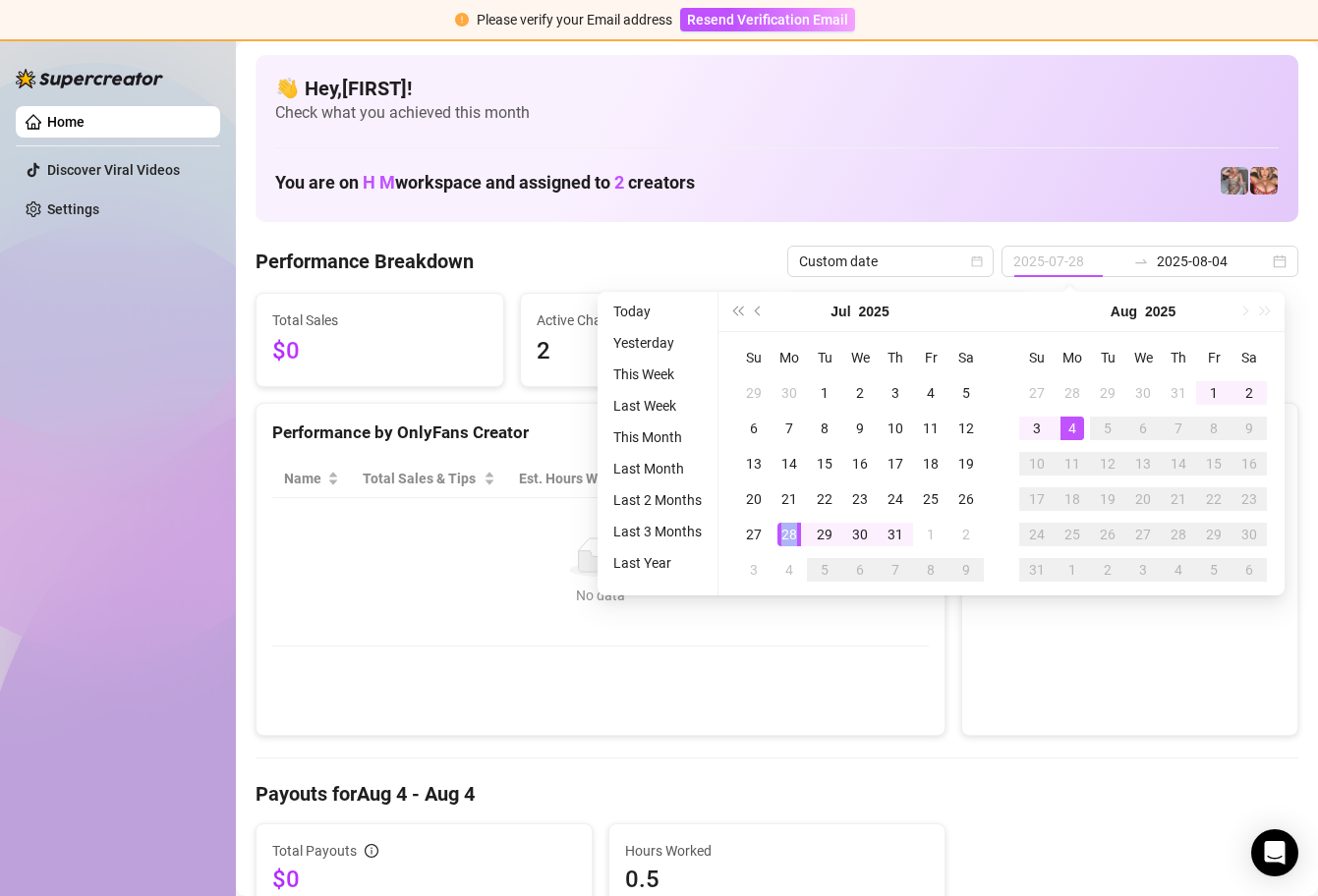 click on "28" at bounding box center [789, 534] 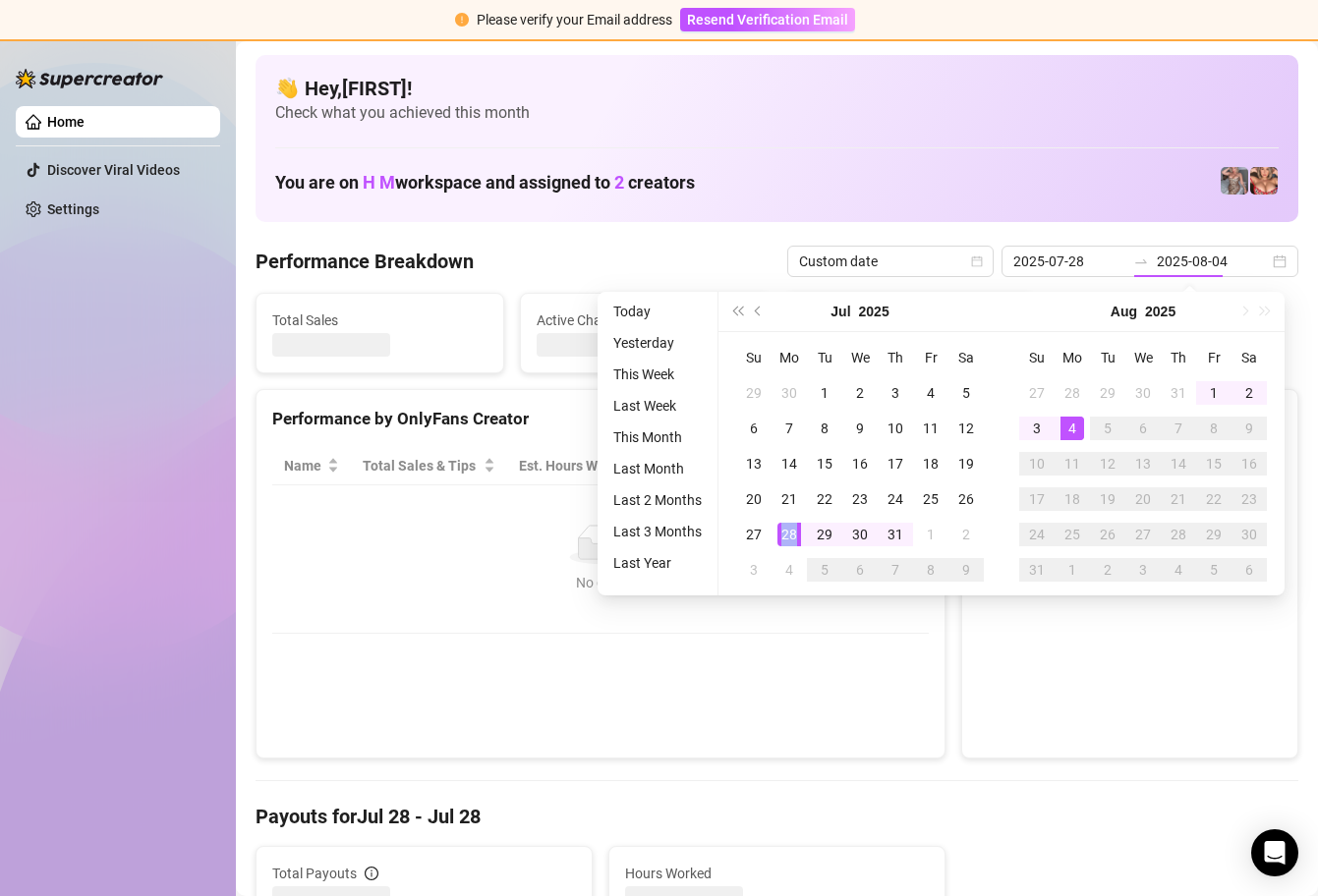 type on "2025-07-28" 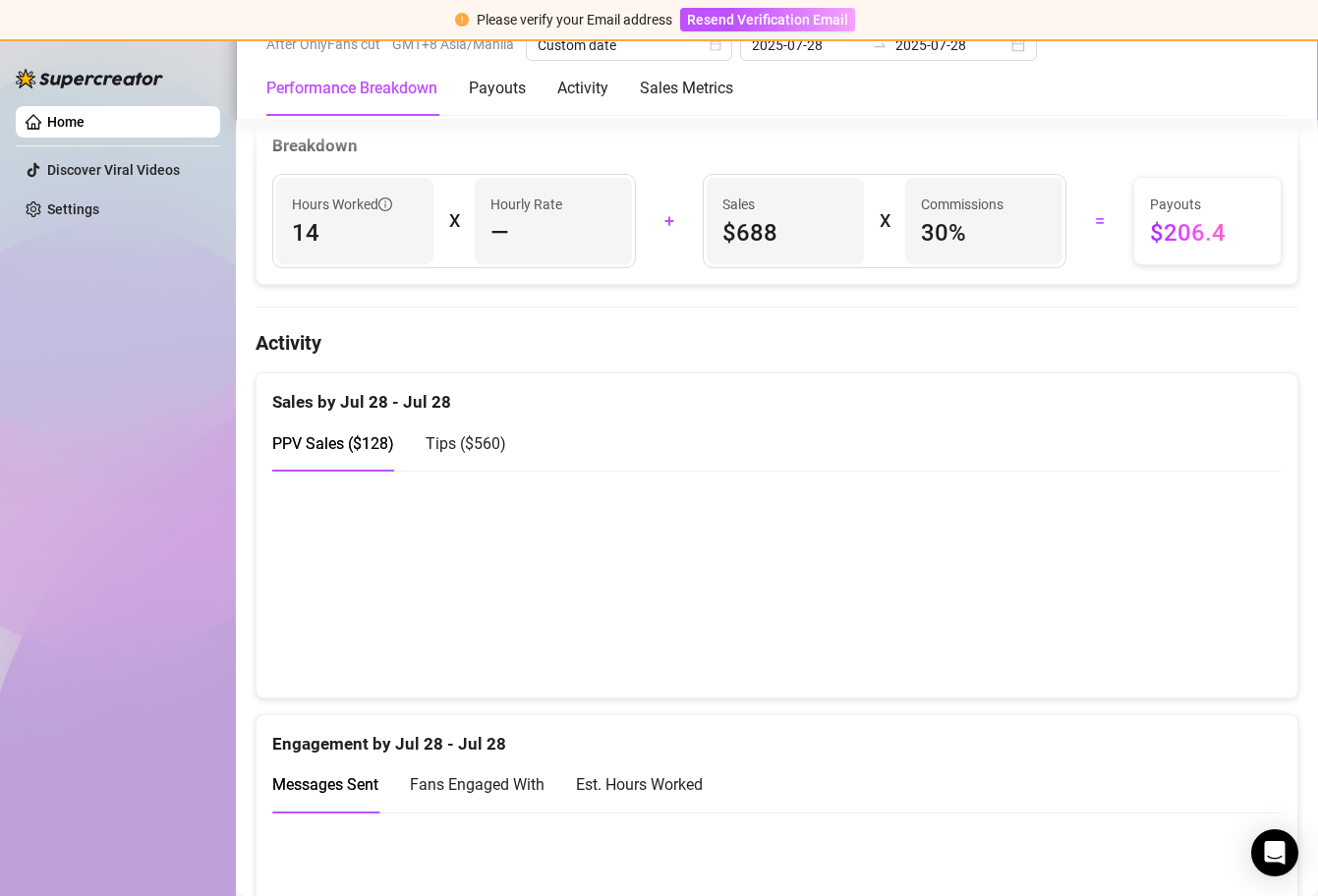 scroll, scrollTop: 794, scrollLeft: 0, axis: vertical 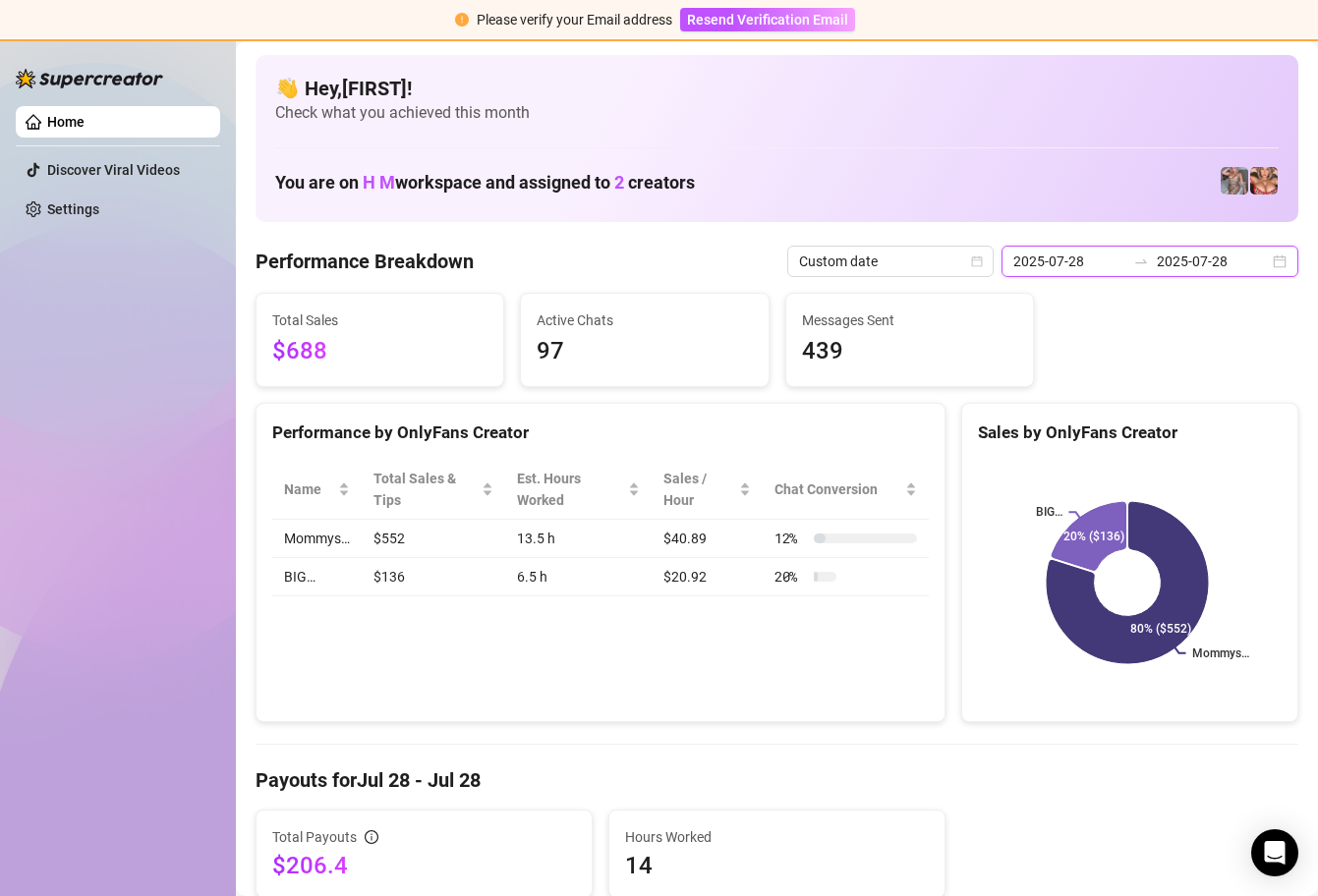 click on "2025-07-28" at bounding box center (1069, 261) 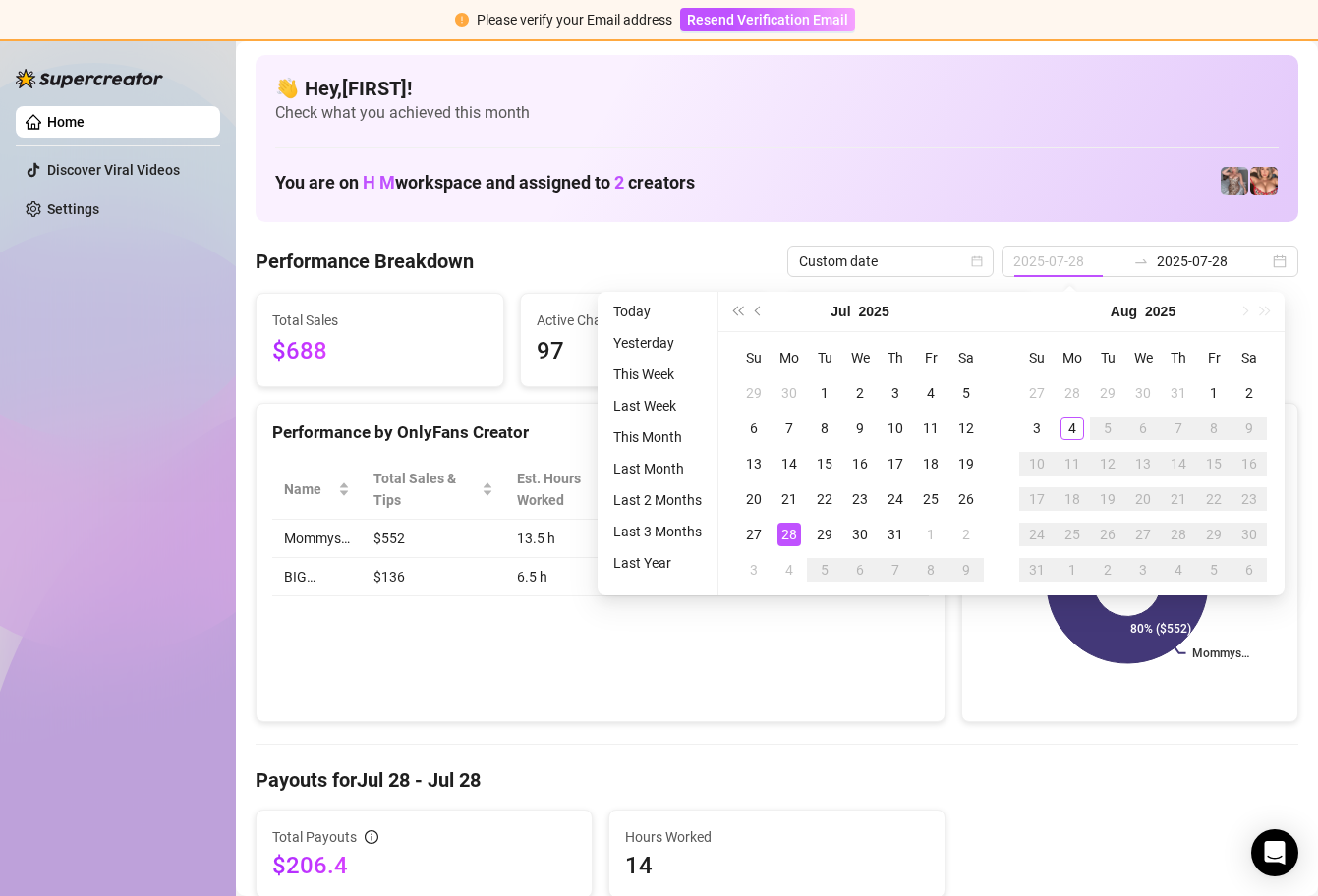 click on "28" at bounding box center (789, 534) 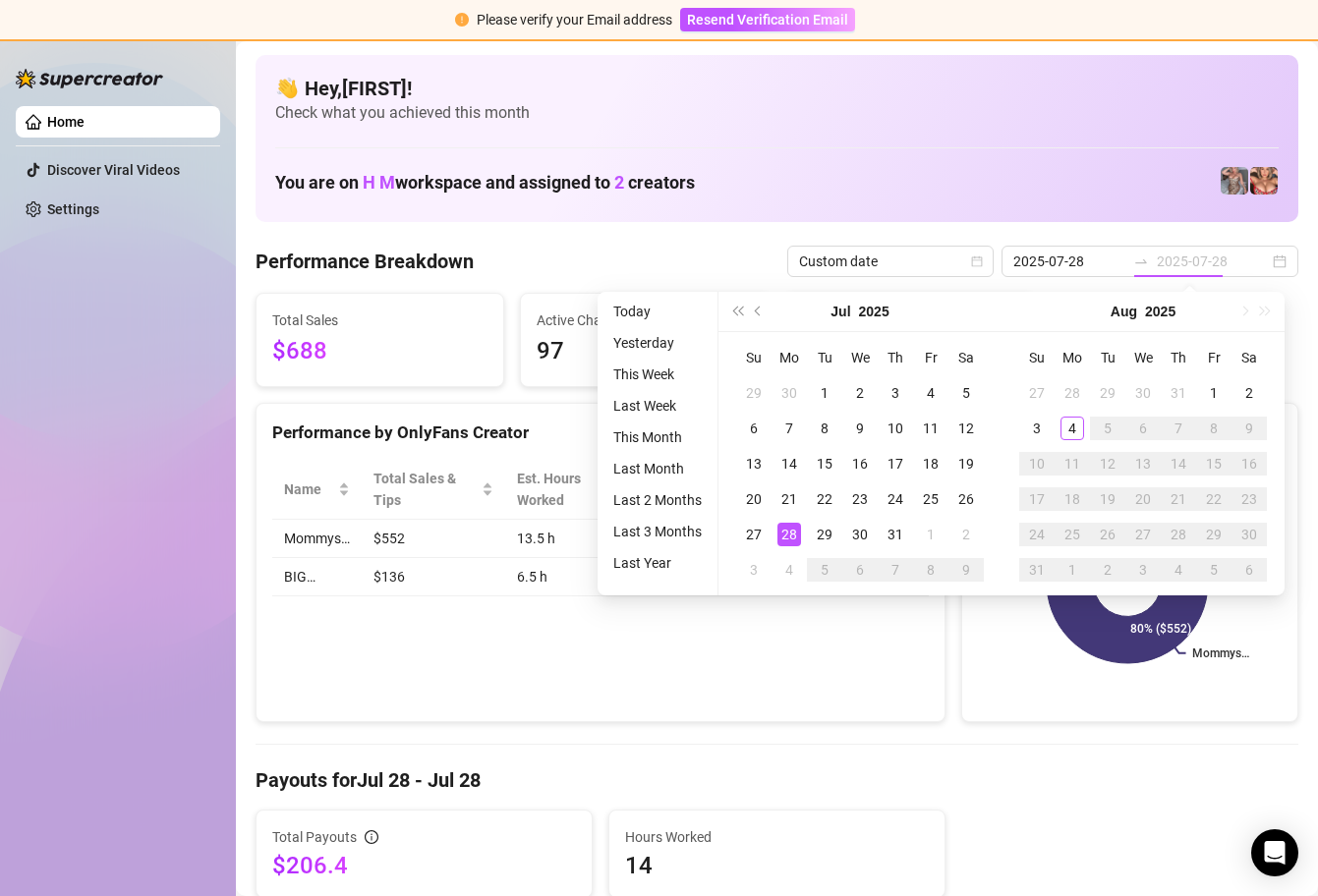 click on "28" at bounding box center (789, 534) 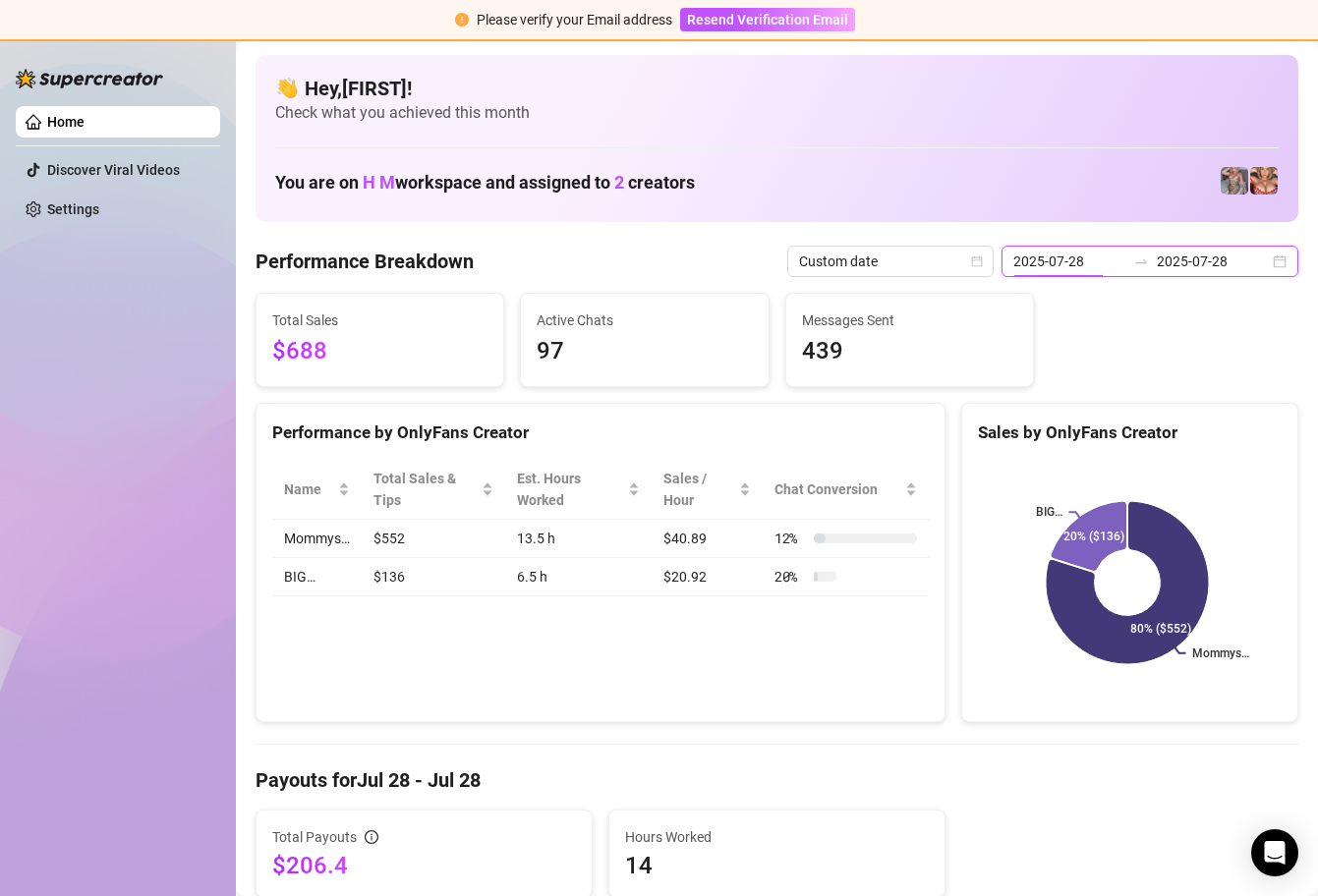click on "2025-07-28" at bounding box center (1069, 261) 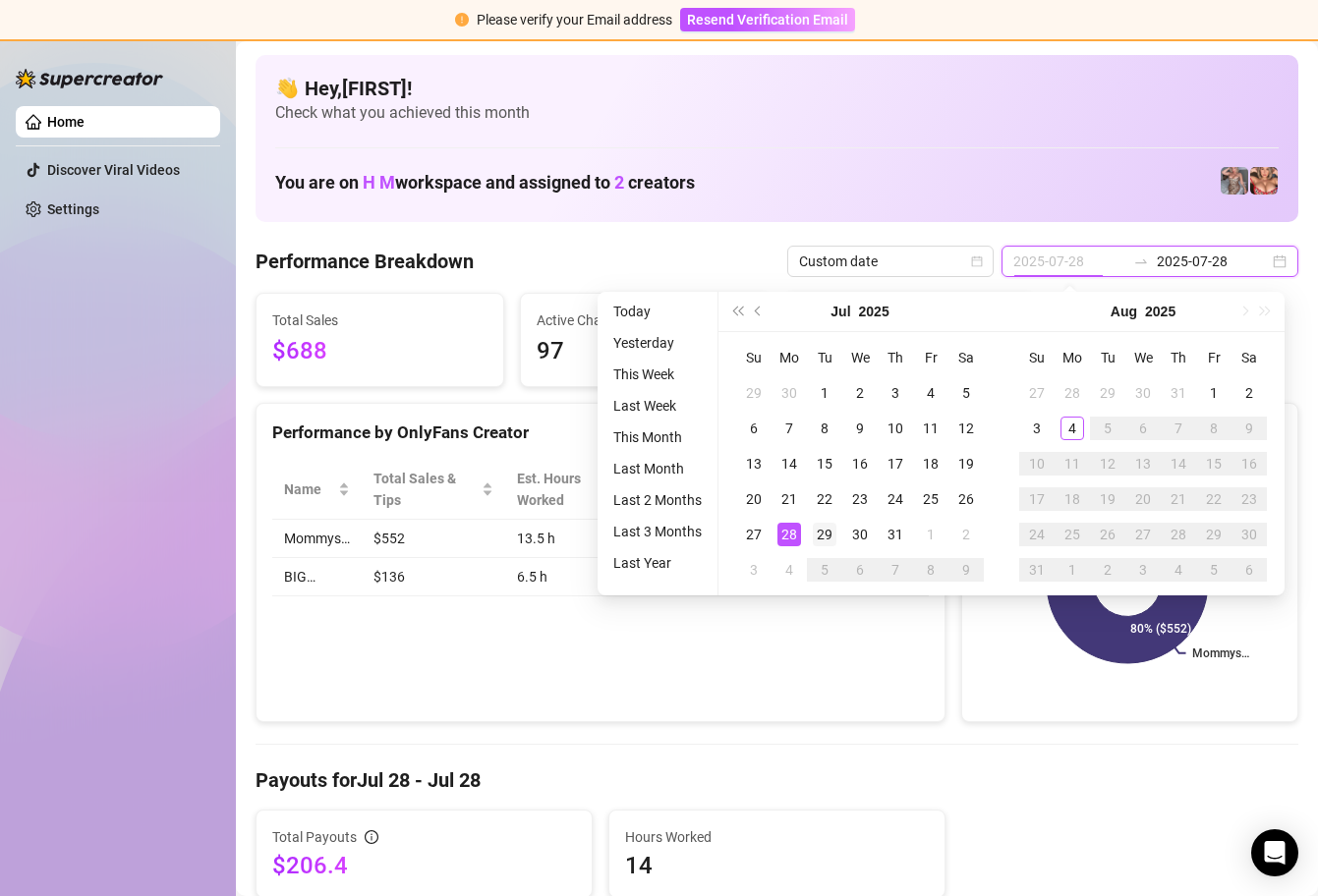 type on "2025-07-29" 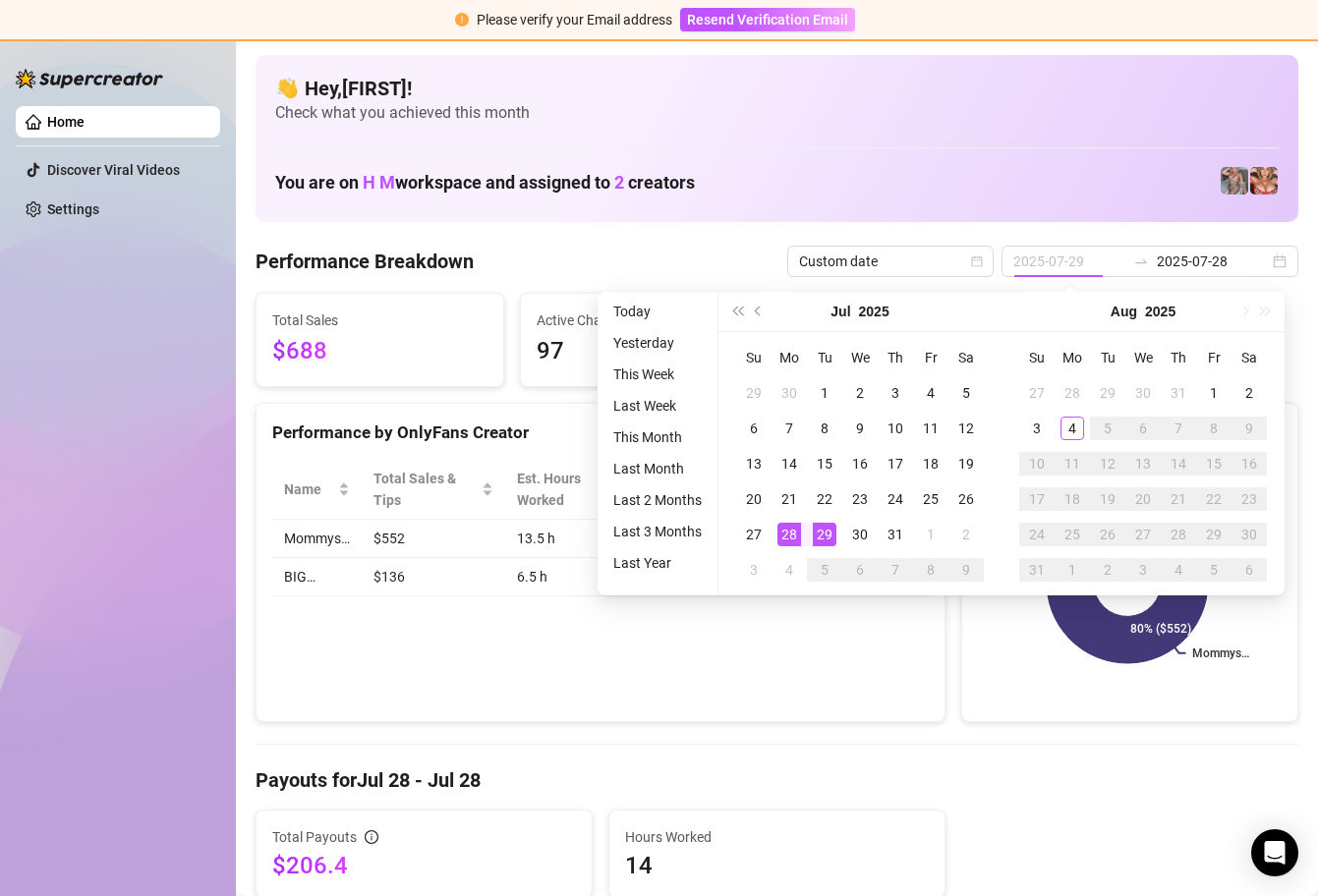 click on "29" at bounding box center (825, 534) 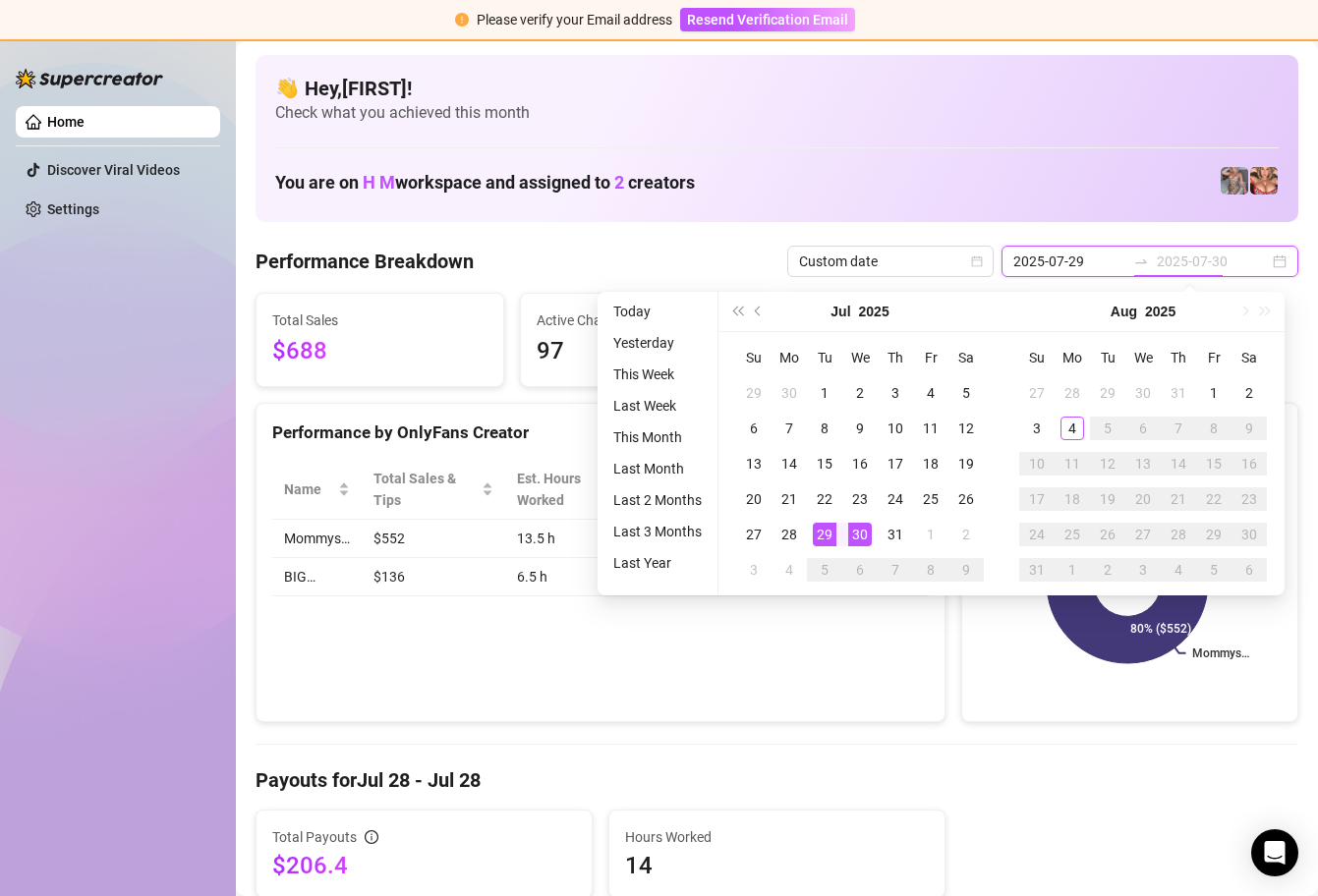 type on "2025-07-29" 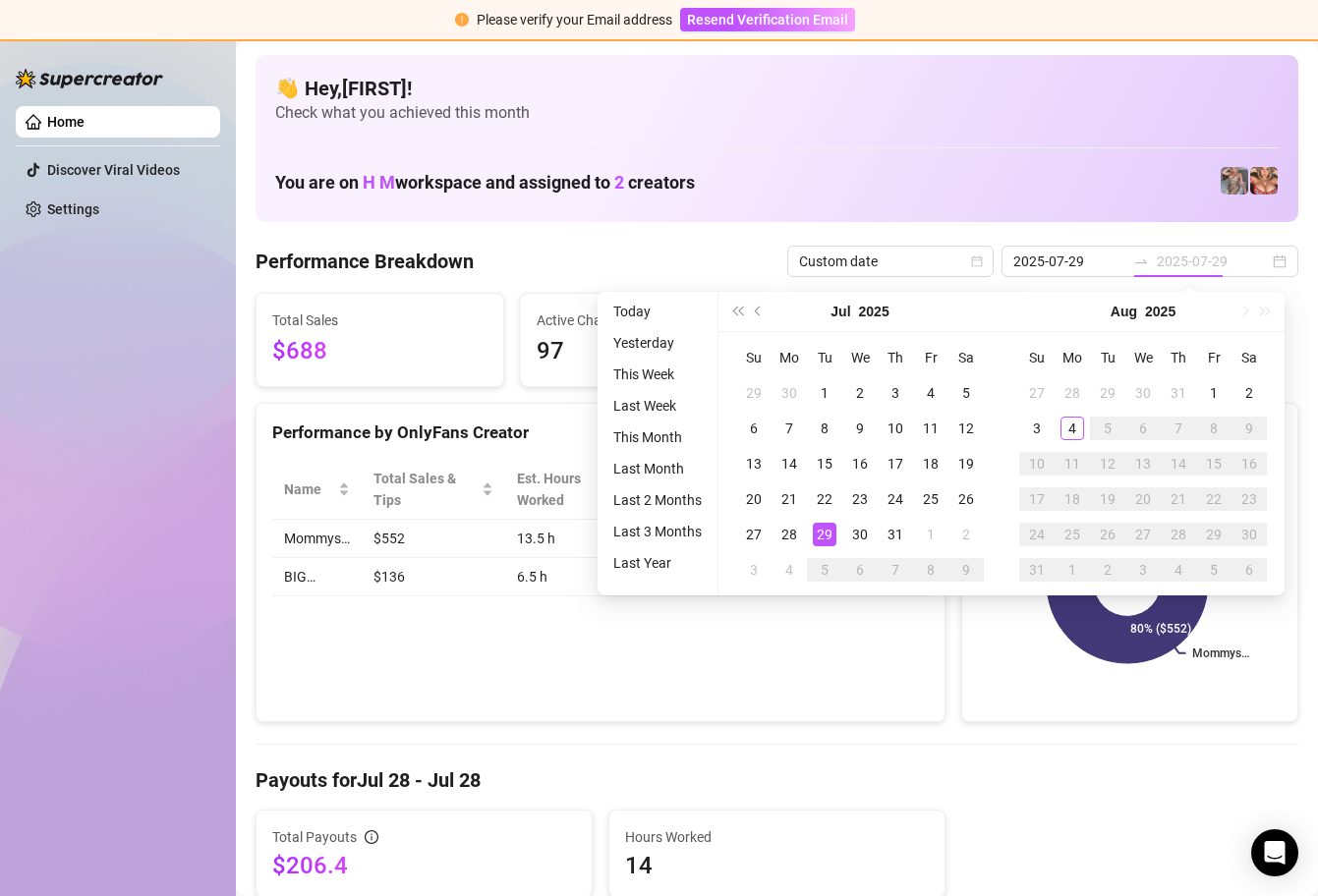 click on "29" at bounding box center (825, 534) 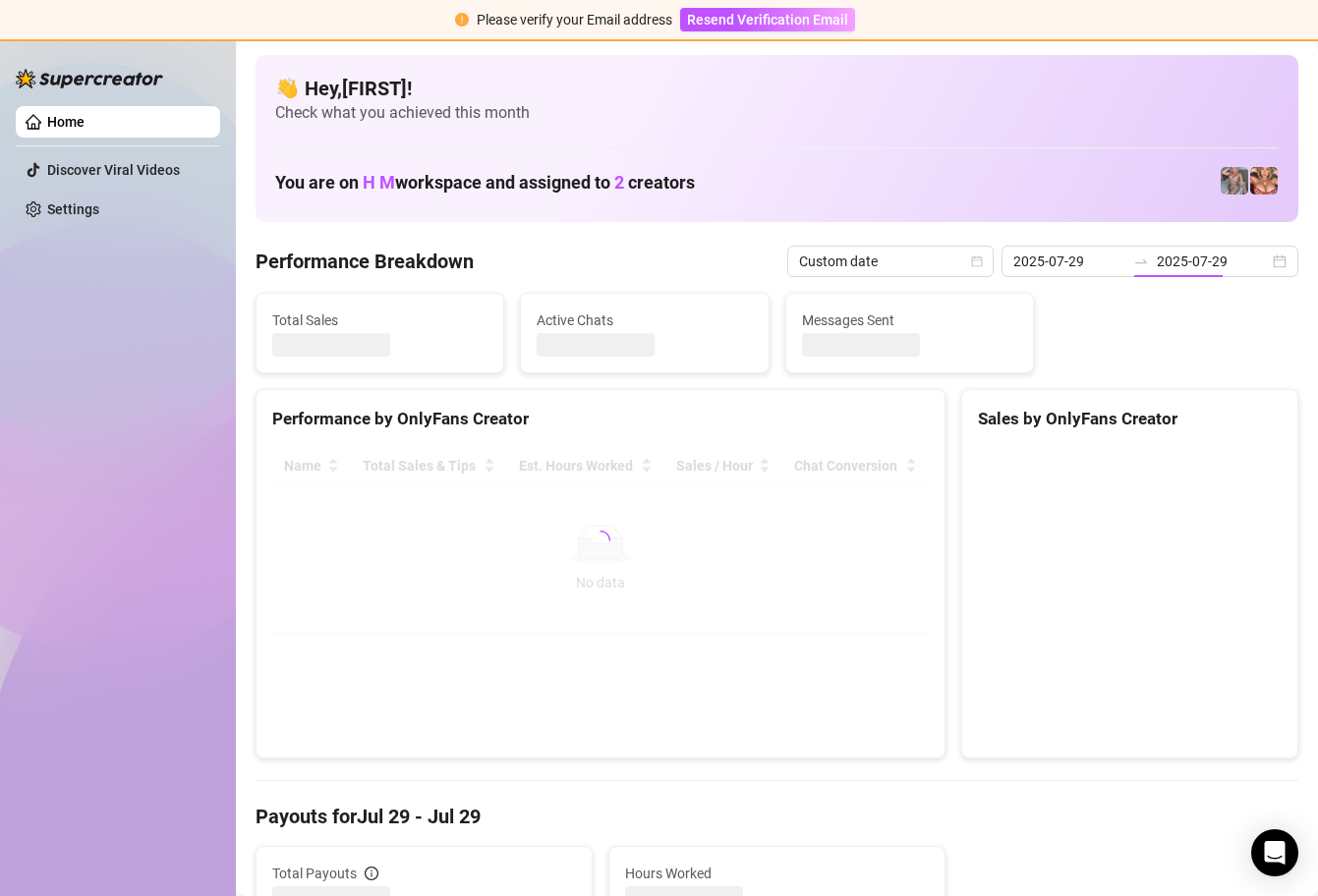 type on "2025-07-29" 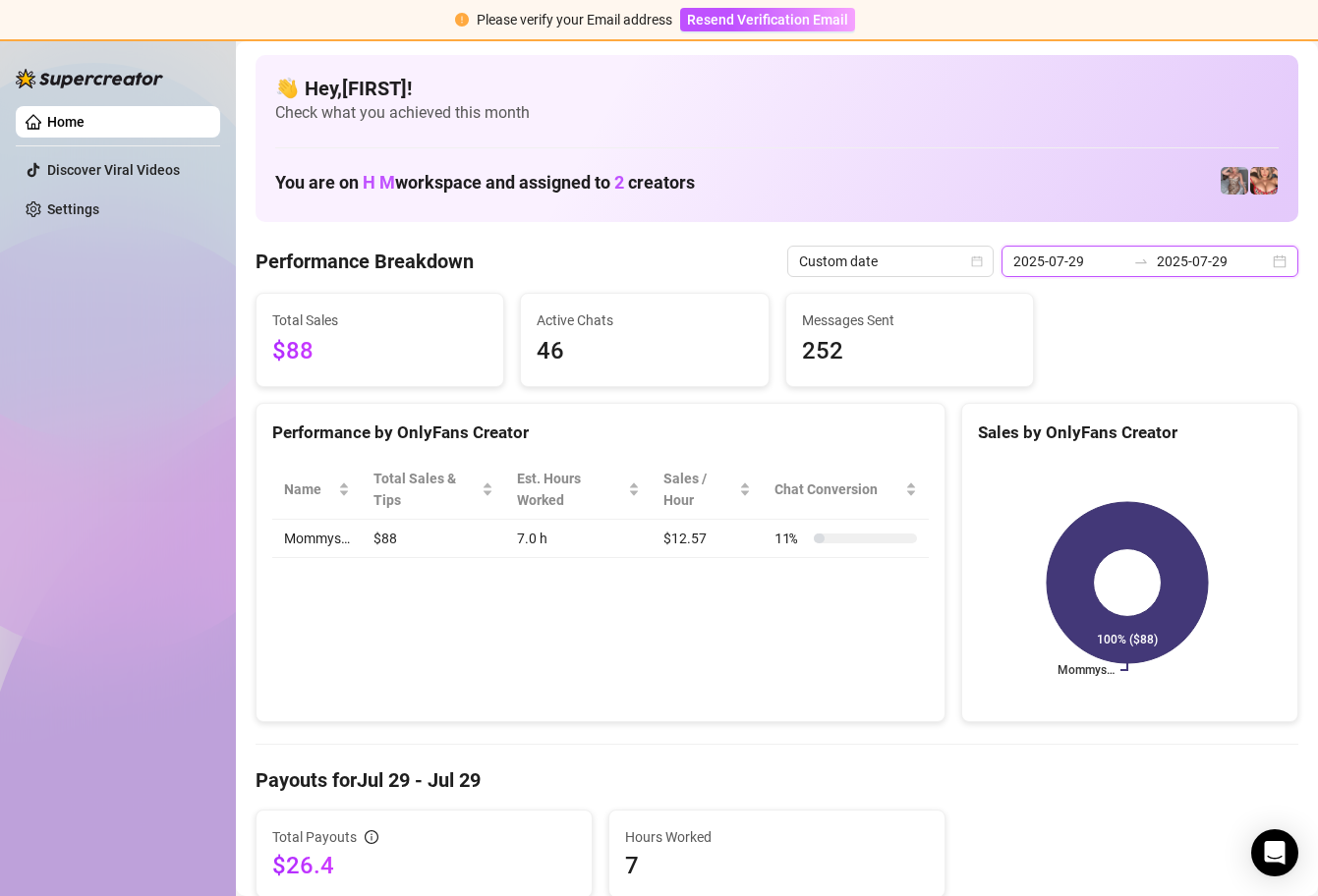 click on "2025-07-29" at bounding box center (1069, 261) 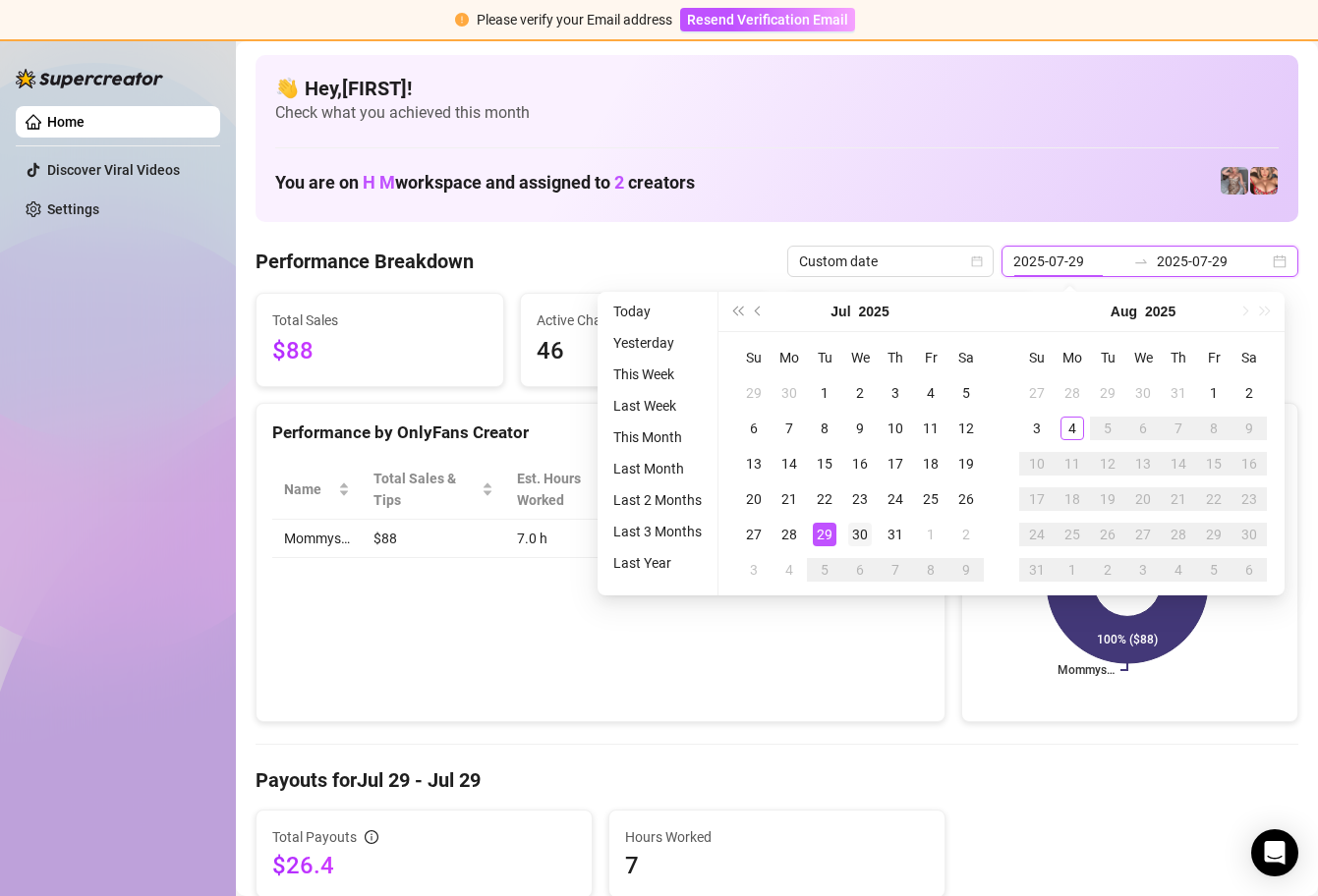 type on "2025-07-30" 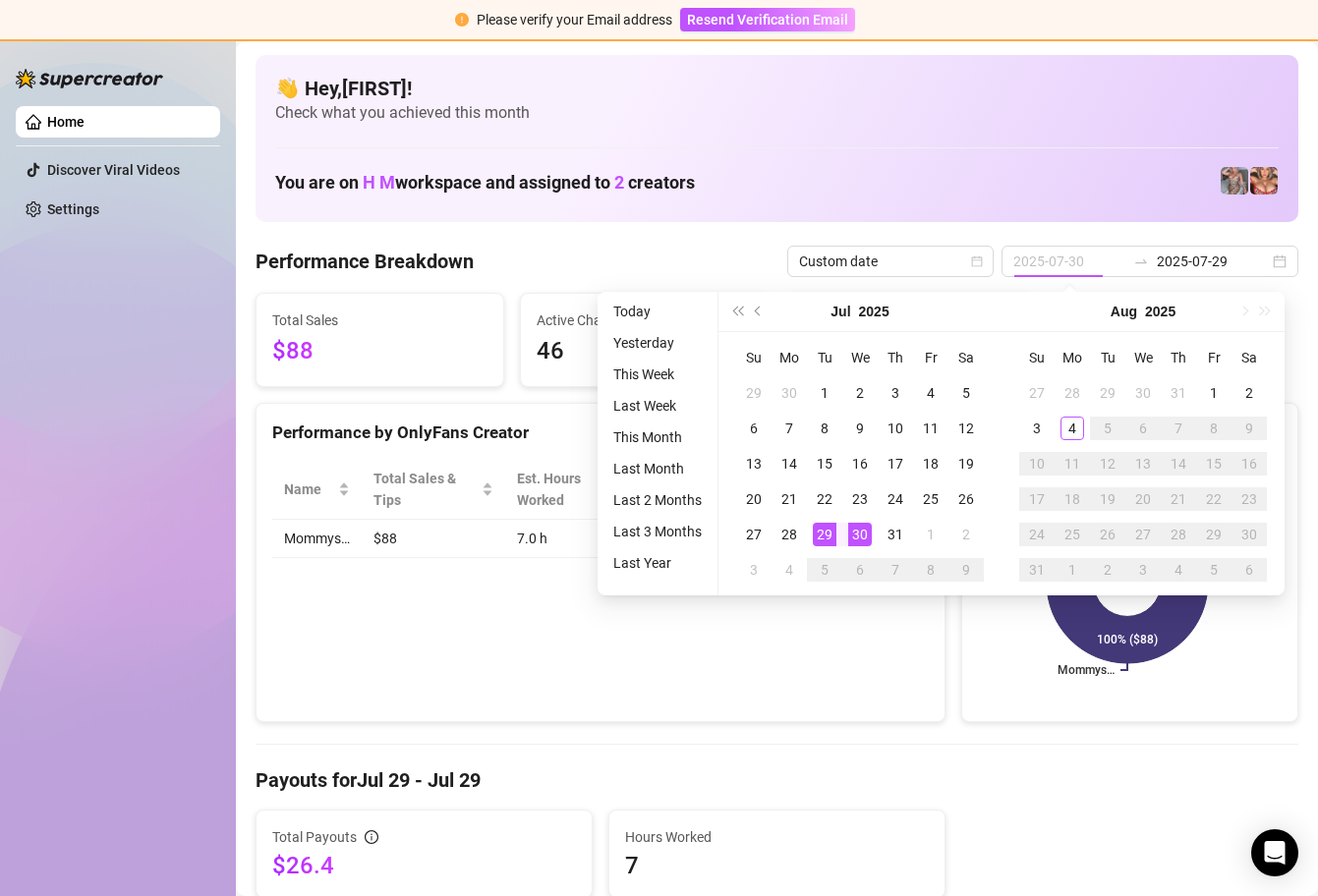 click on "30" at bounding box center (860, 534) 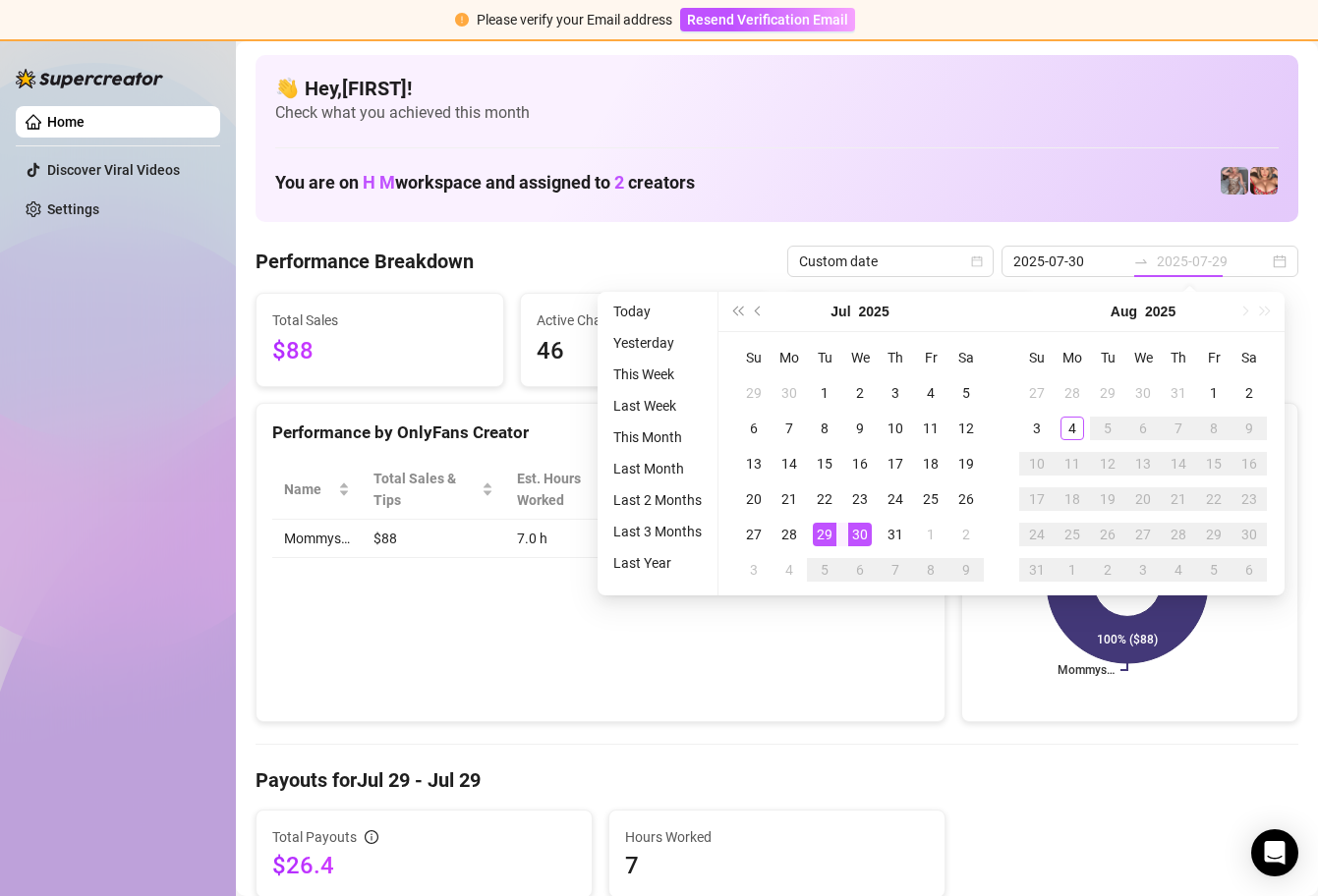 click on "30" at bounding box center [860, 534] 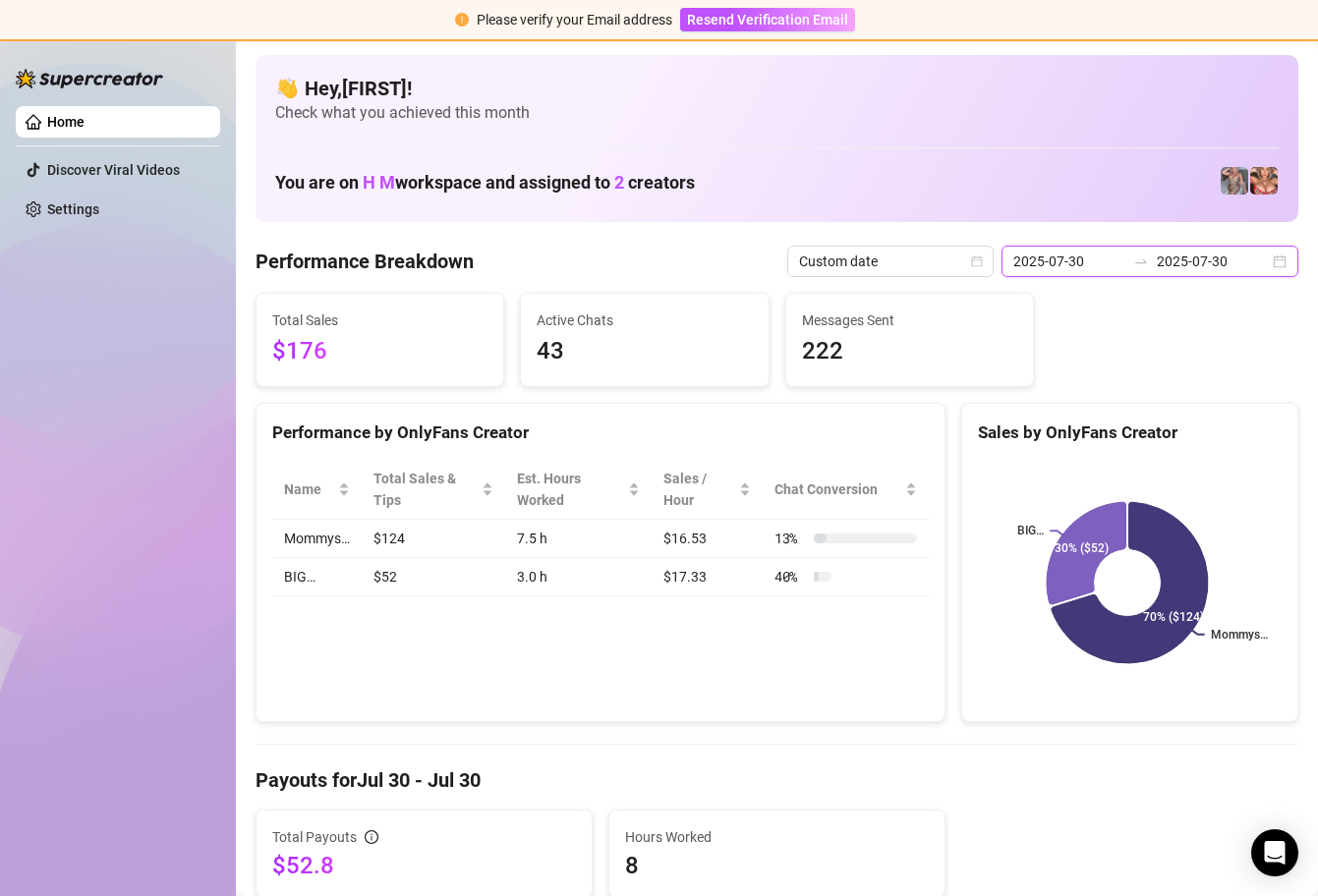 click on "2025-07-30" at bounding box center [1069, 261] 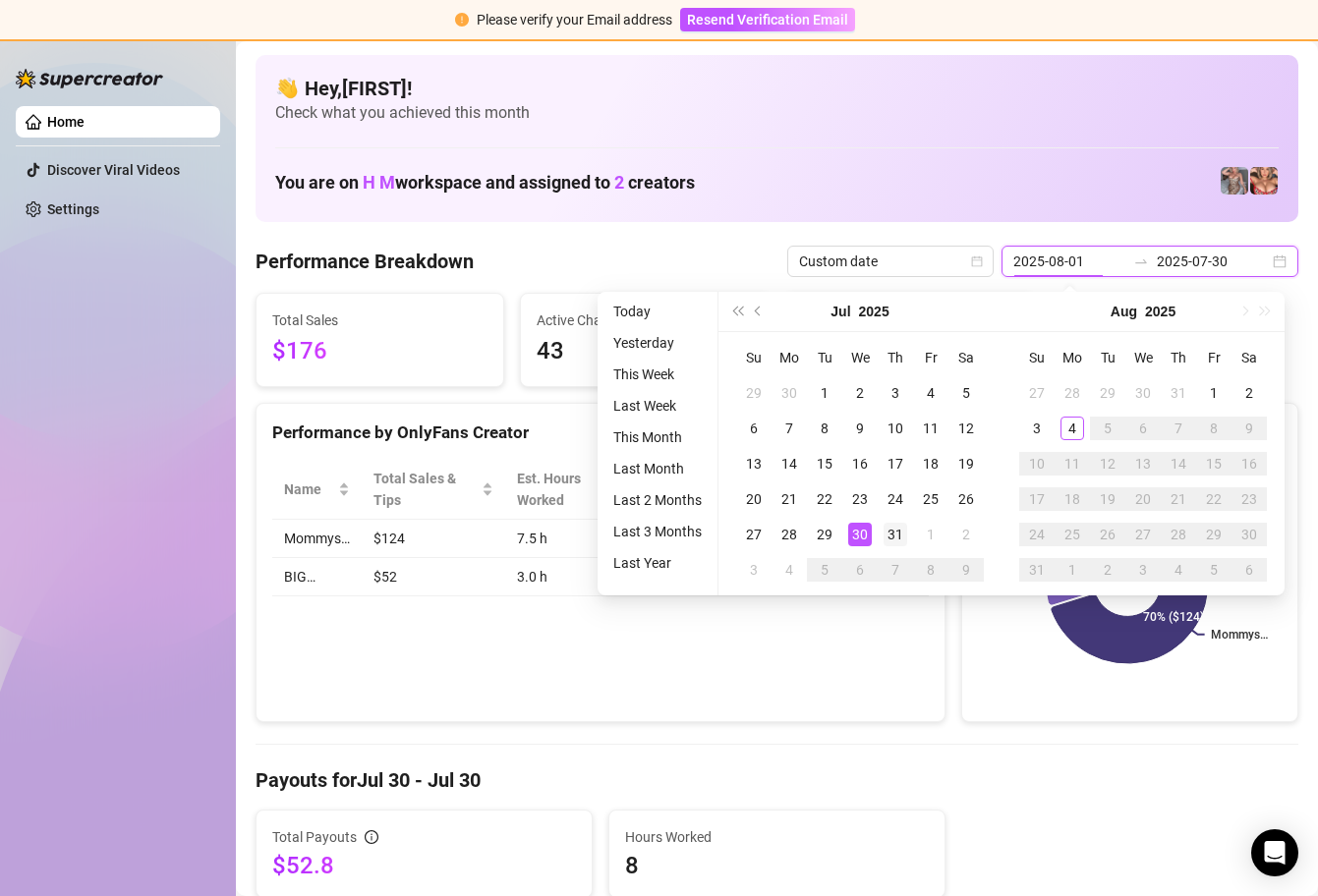 type on "2025-07-31" 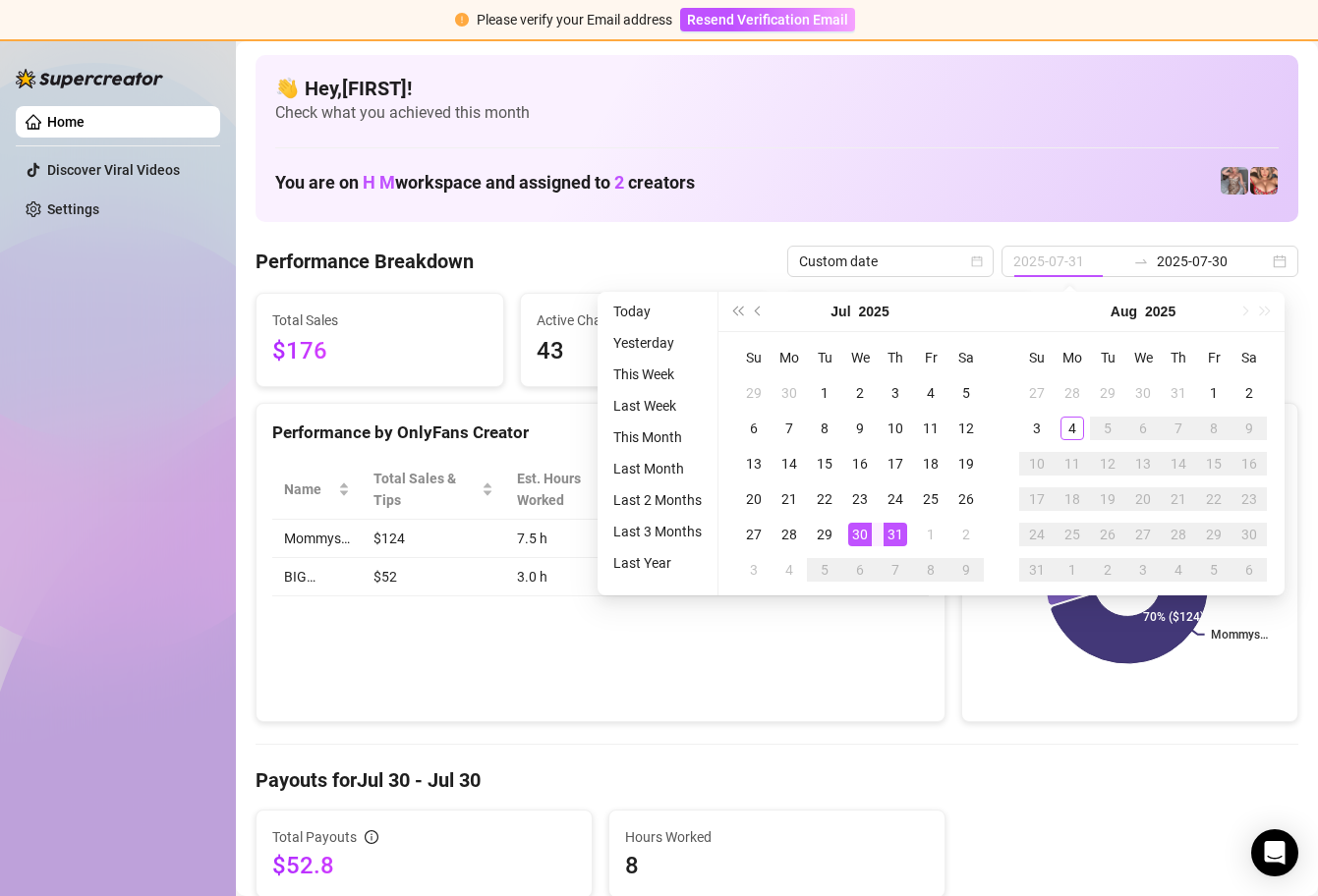 click on "31" at bounding box center [895, 534] 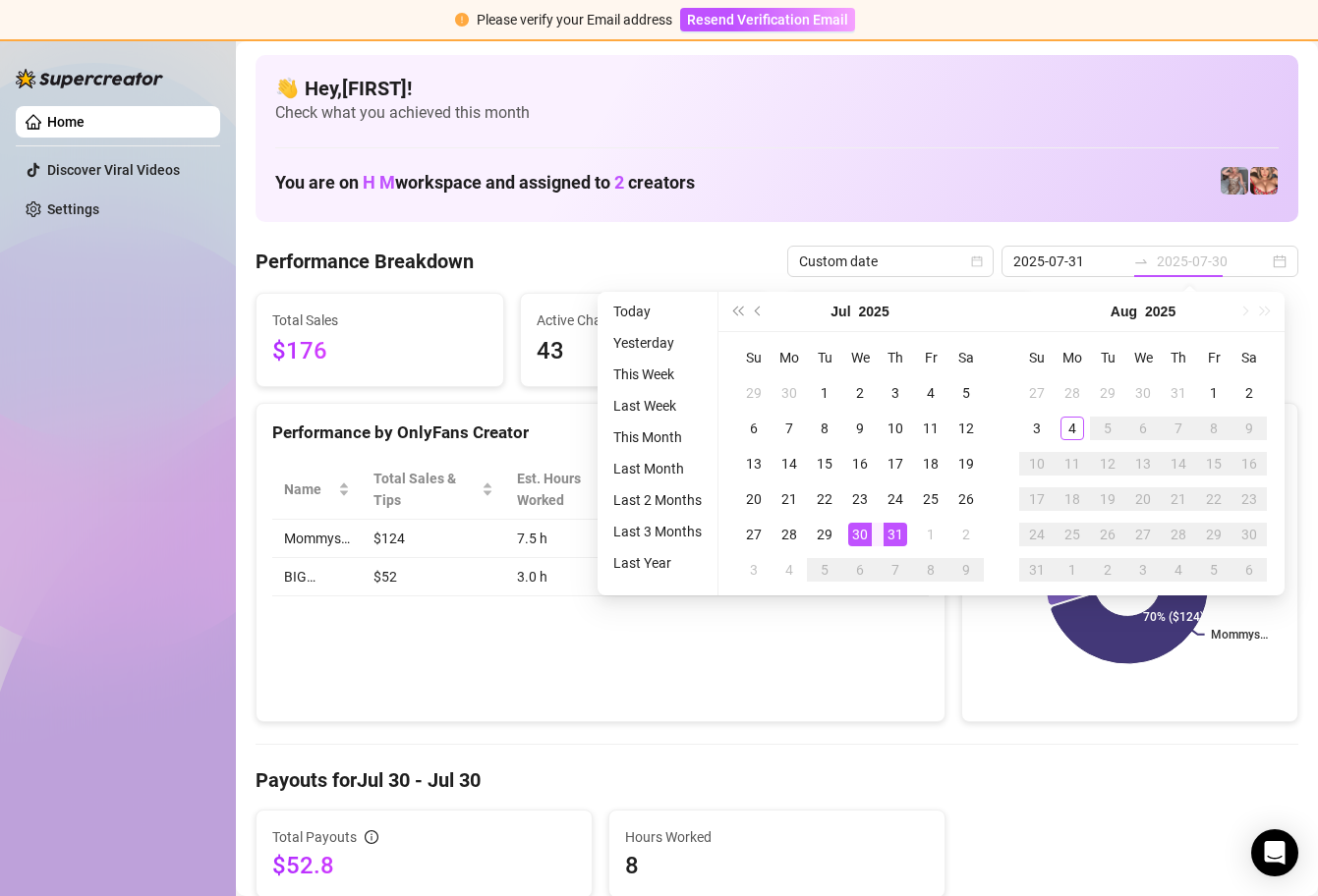 click on "31" at bounding box center [895, 534] 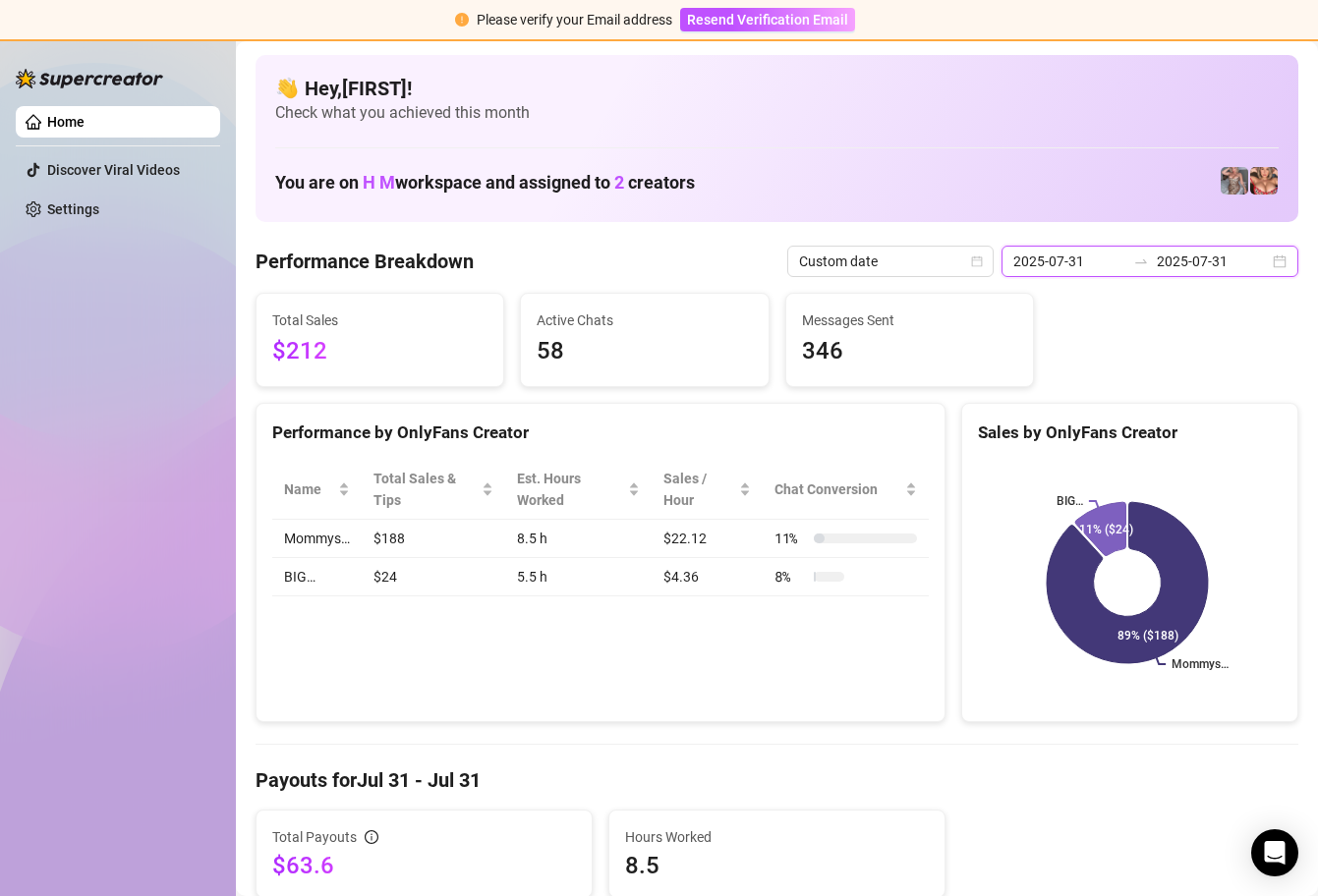 click on "2025-07-31" at bounding box center (1069, 261) 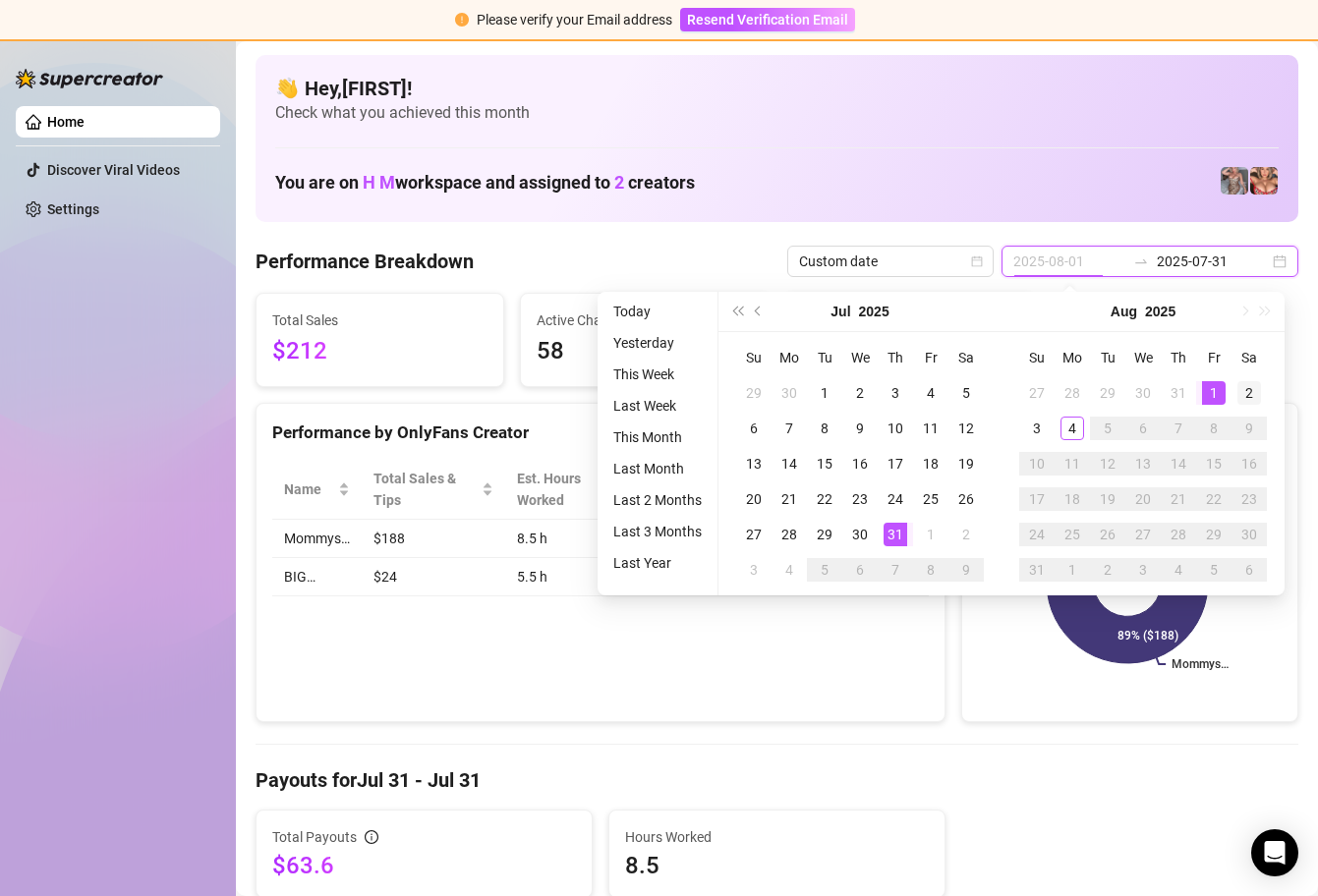 type on "2025-08-02" 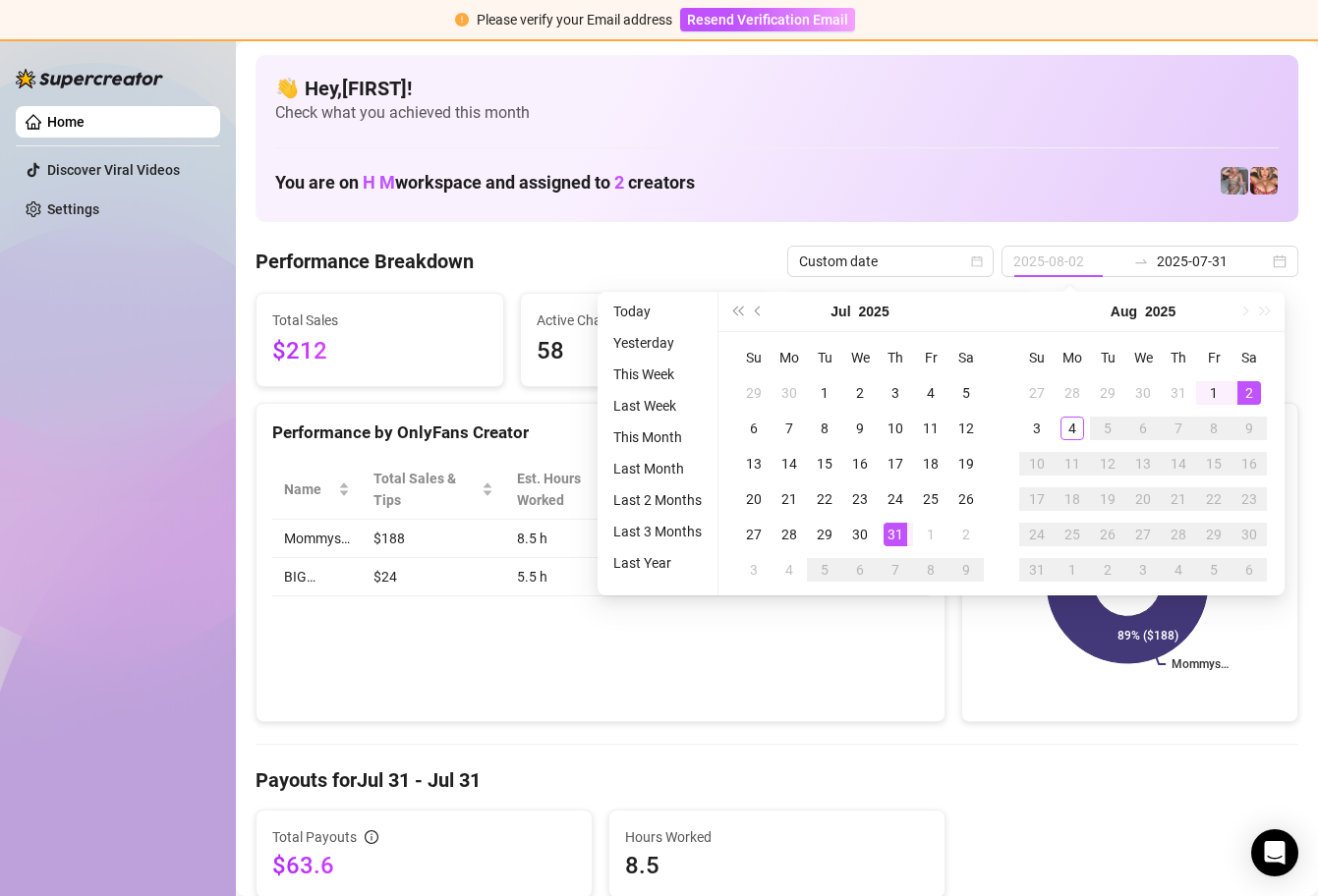 click on "2" at bounding box center [1249, 393] 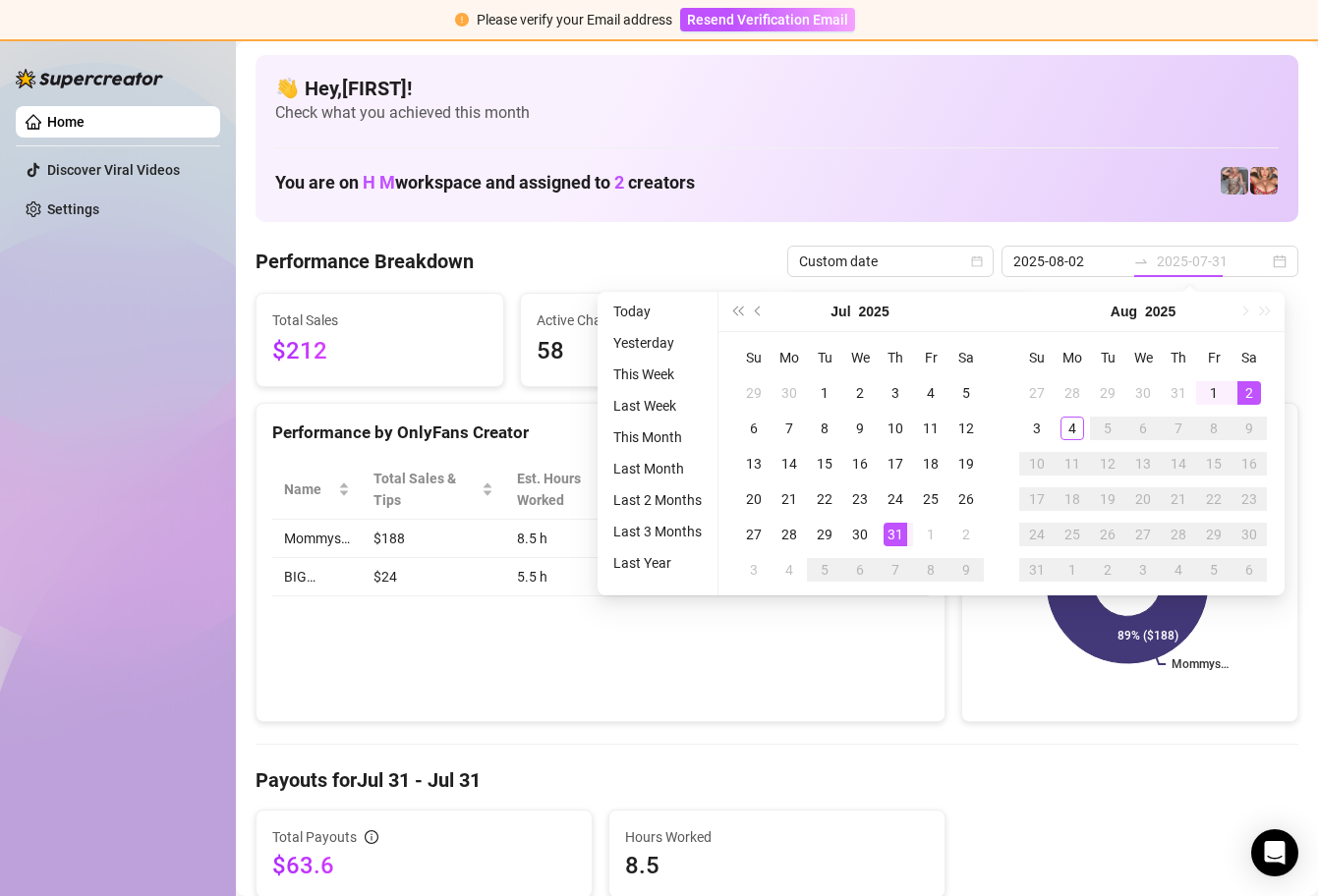 click on "2" at bounding box center (1249, 393) 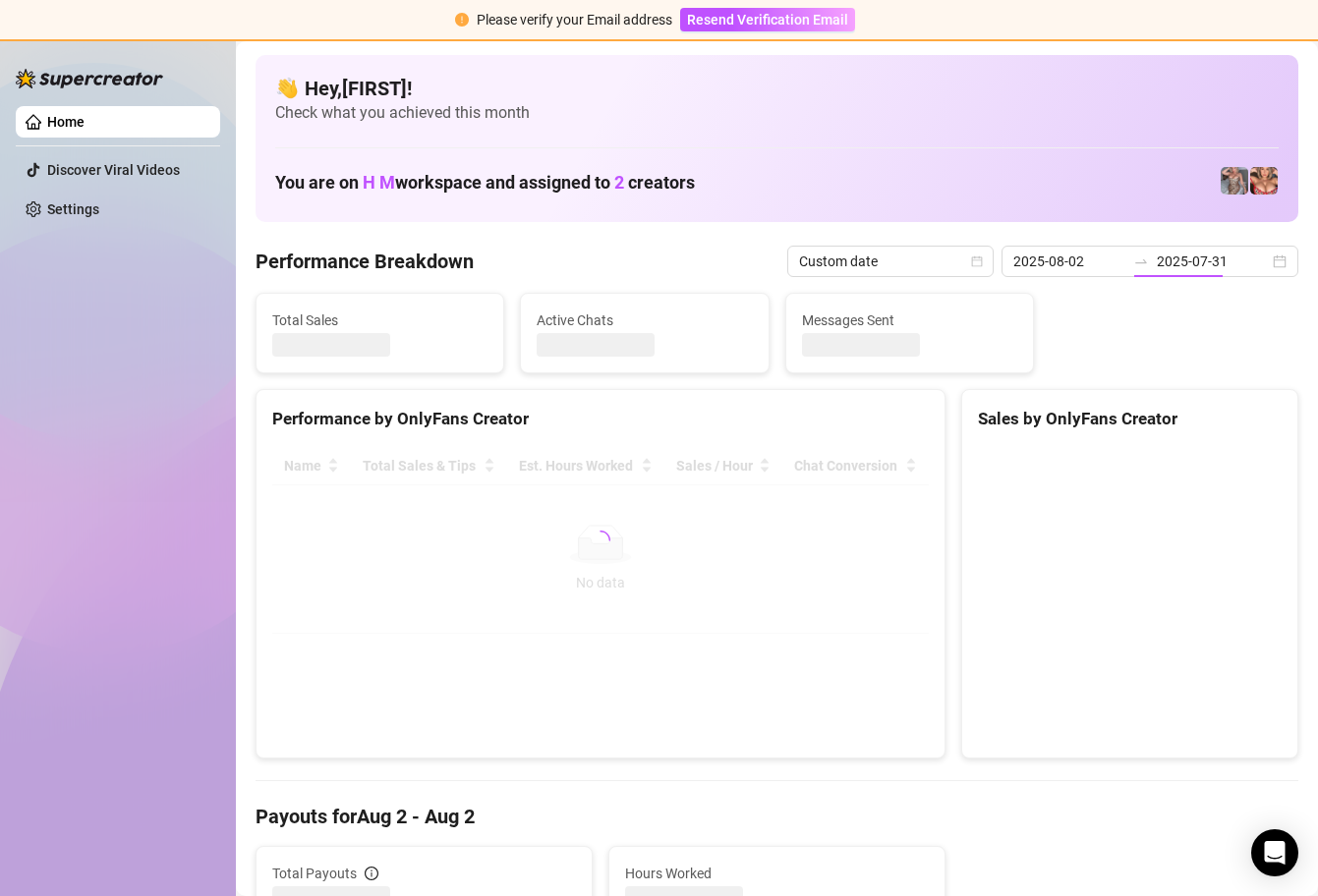 type on "2025-08-02" 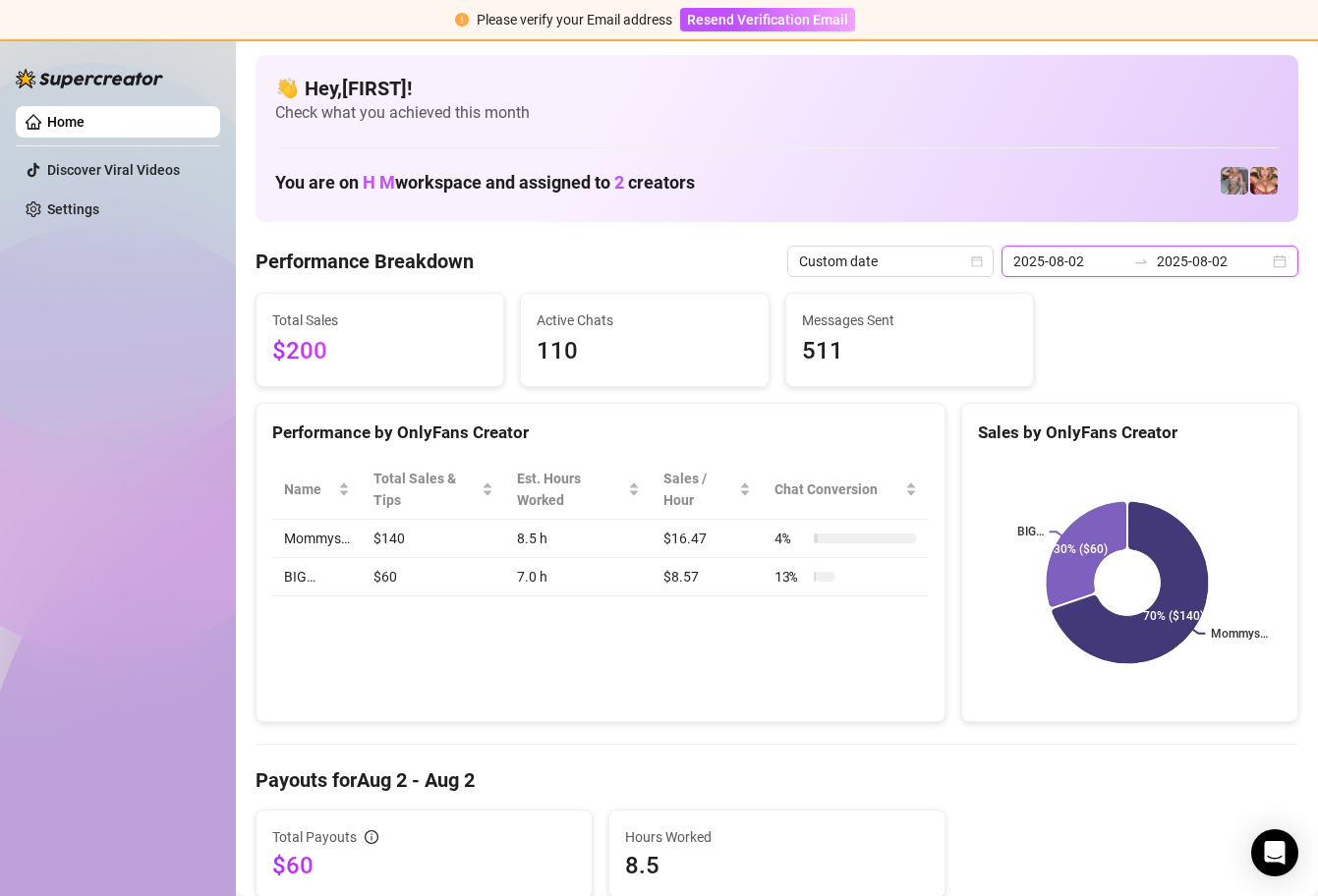 click on "2025-08-02" at bounding box center (1069, 261) 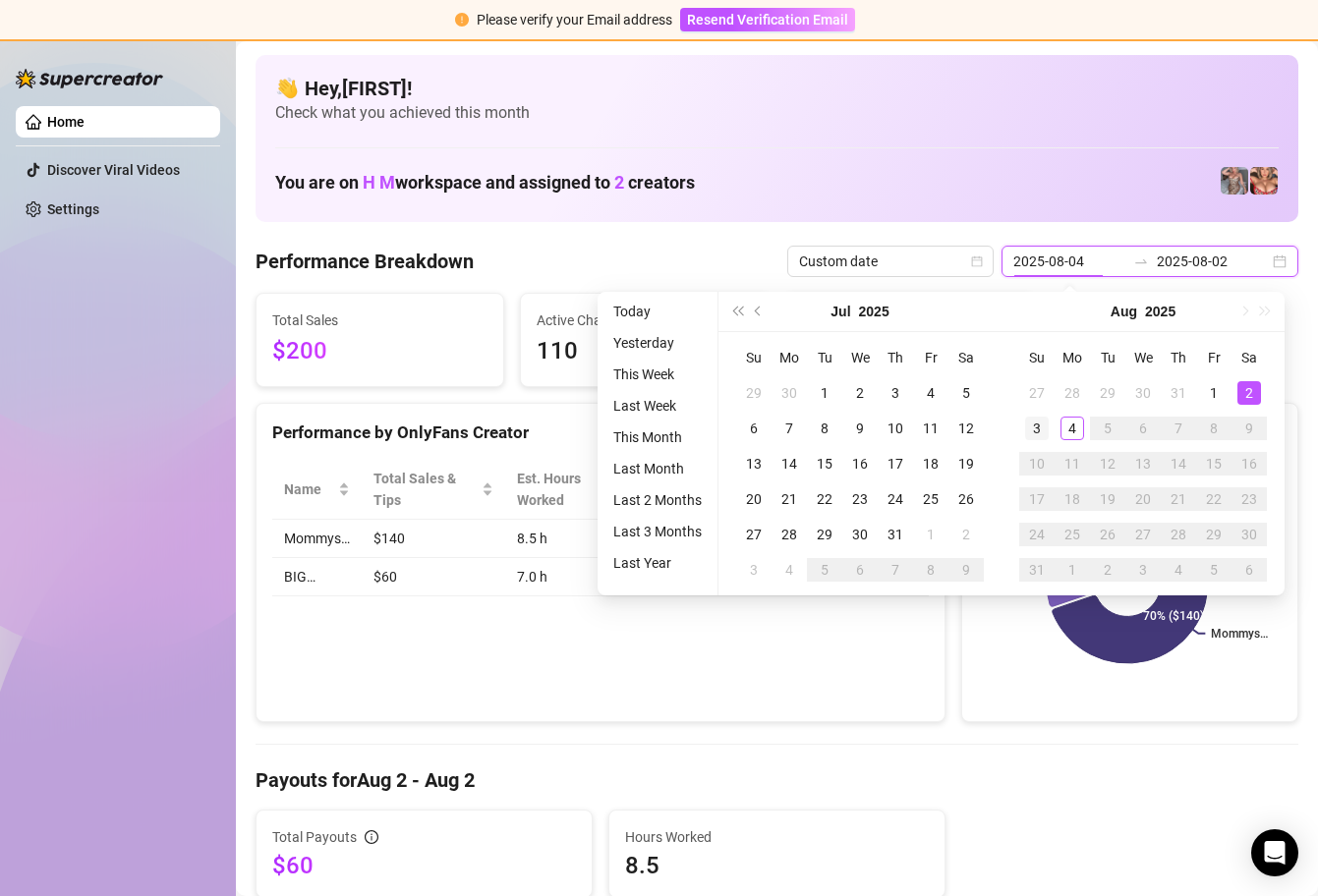 type on "2025-08-03" 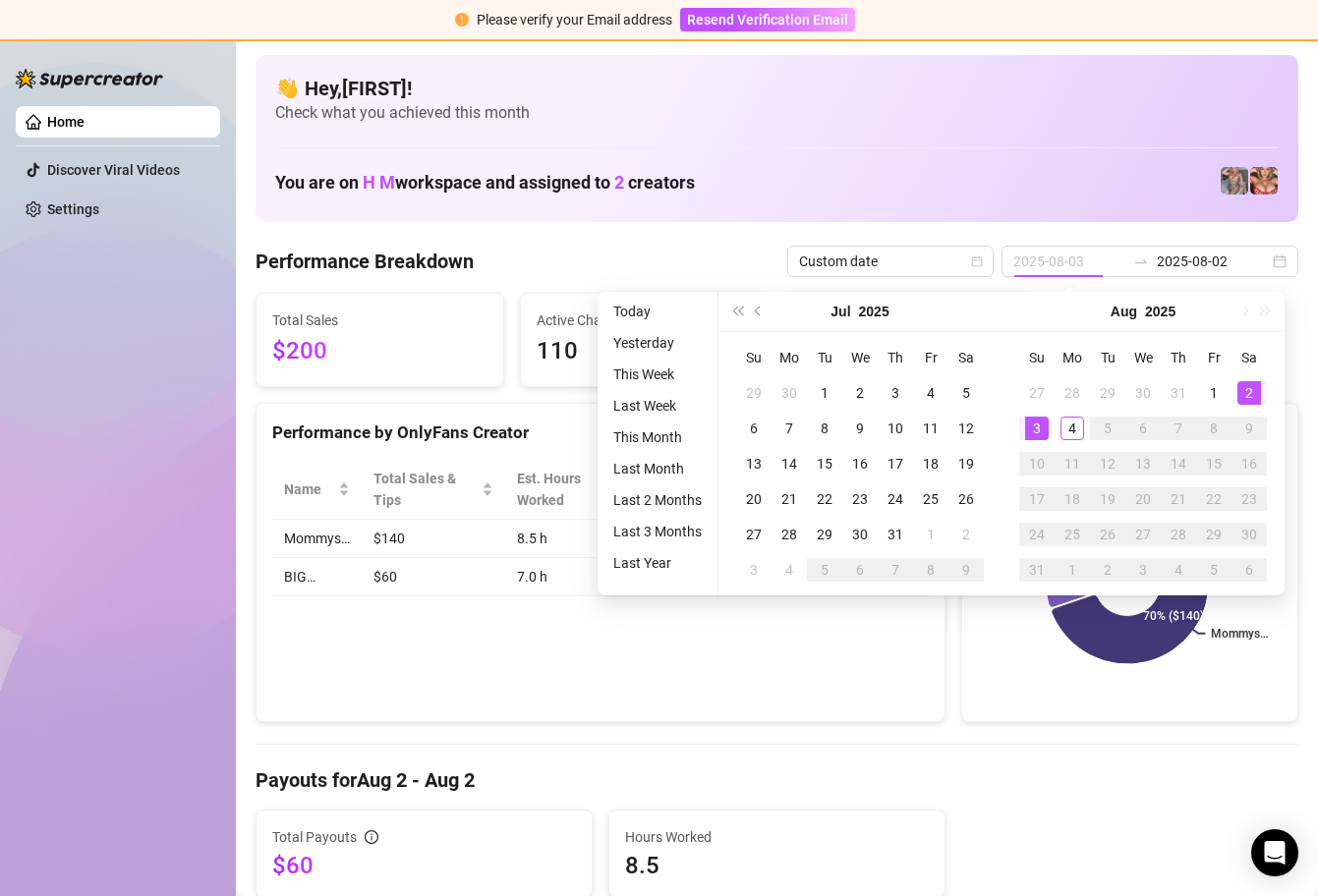 click on "3" at bounding box center (1037, 428) 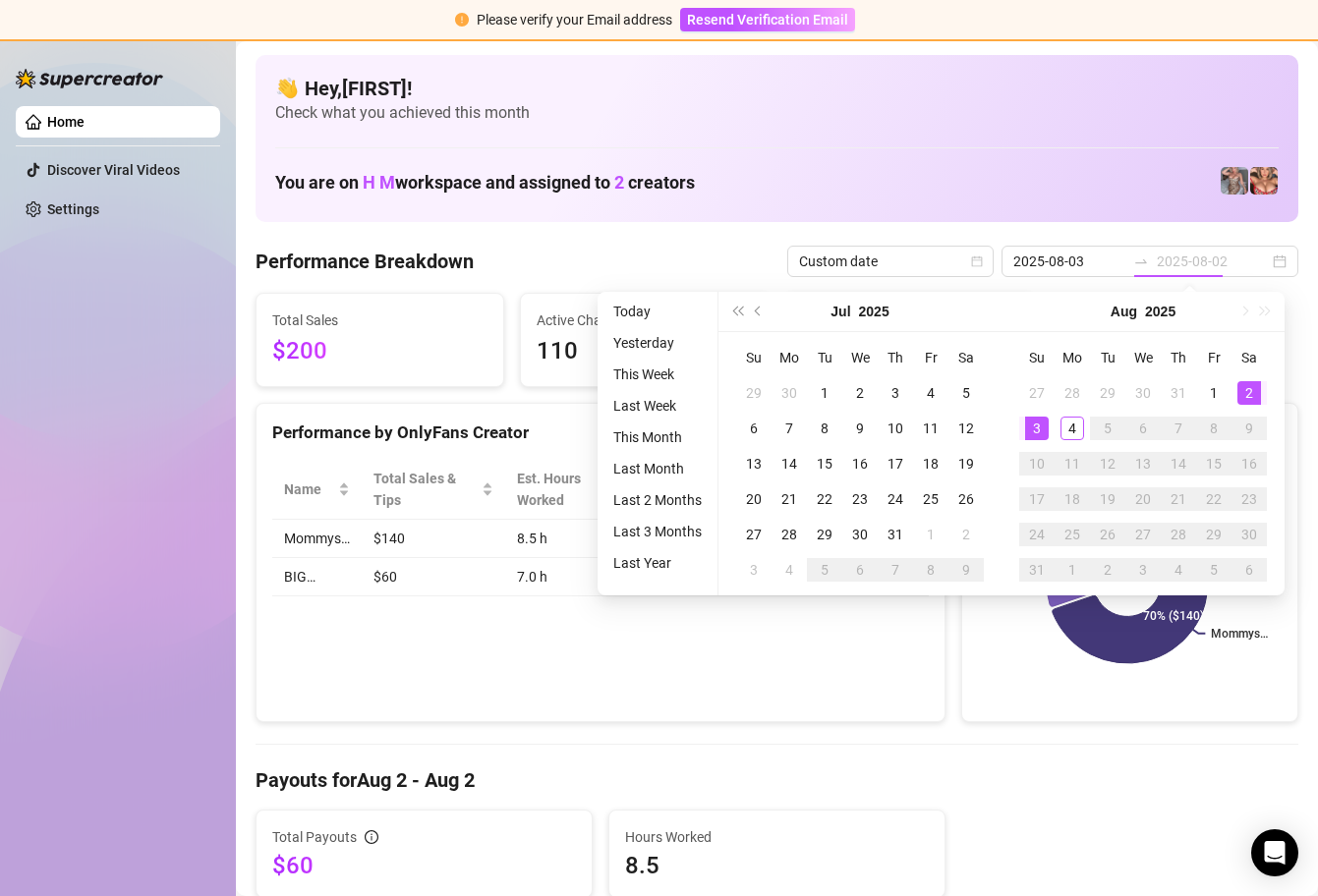 click on "3" at bounding box center [1037, 428] 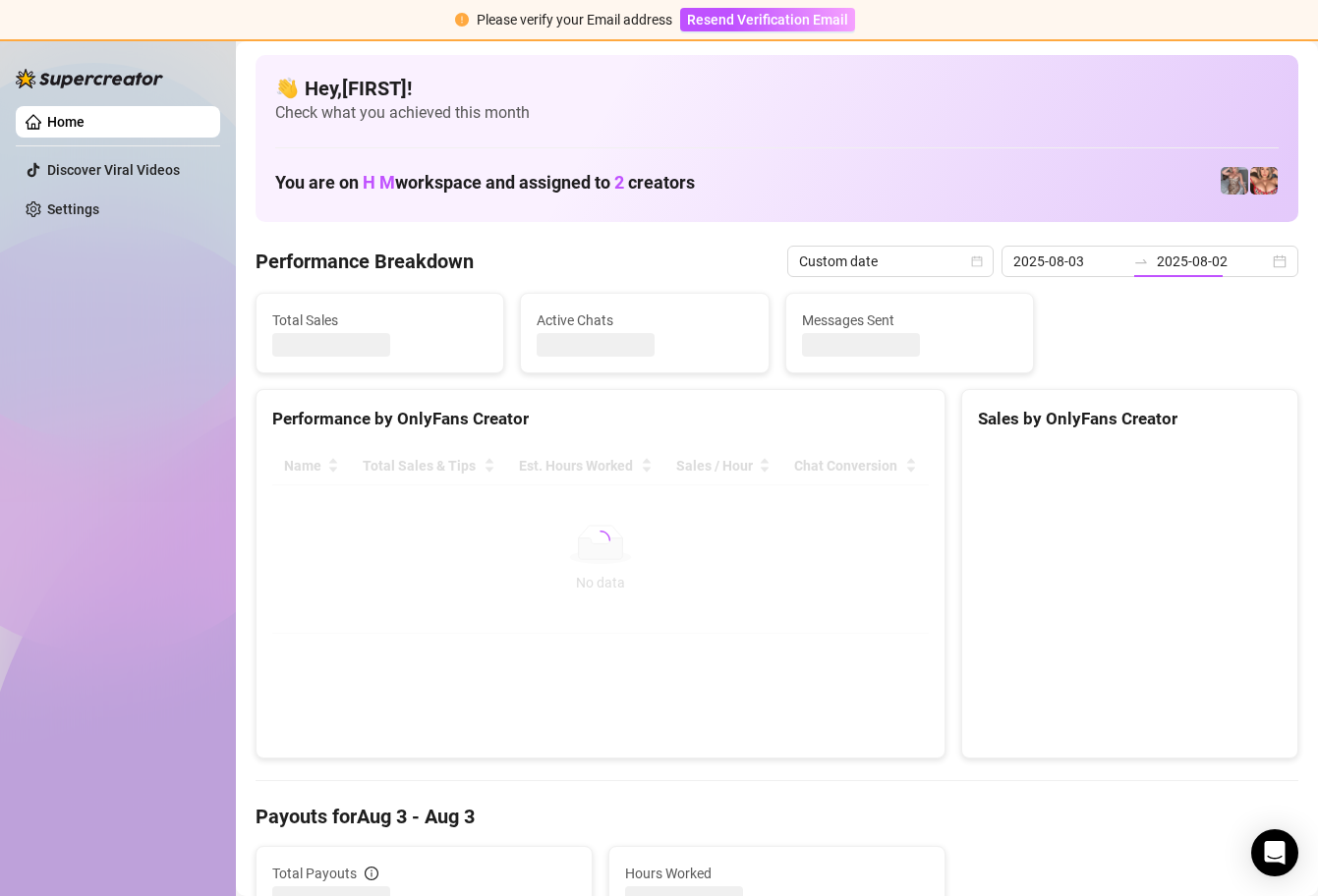 type on "2025-08-03" 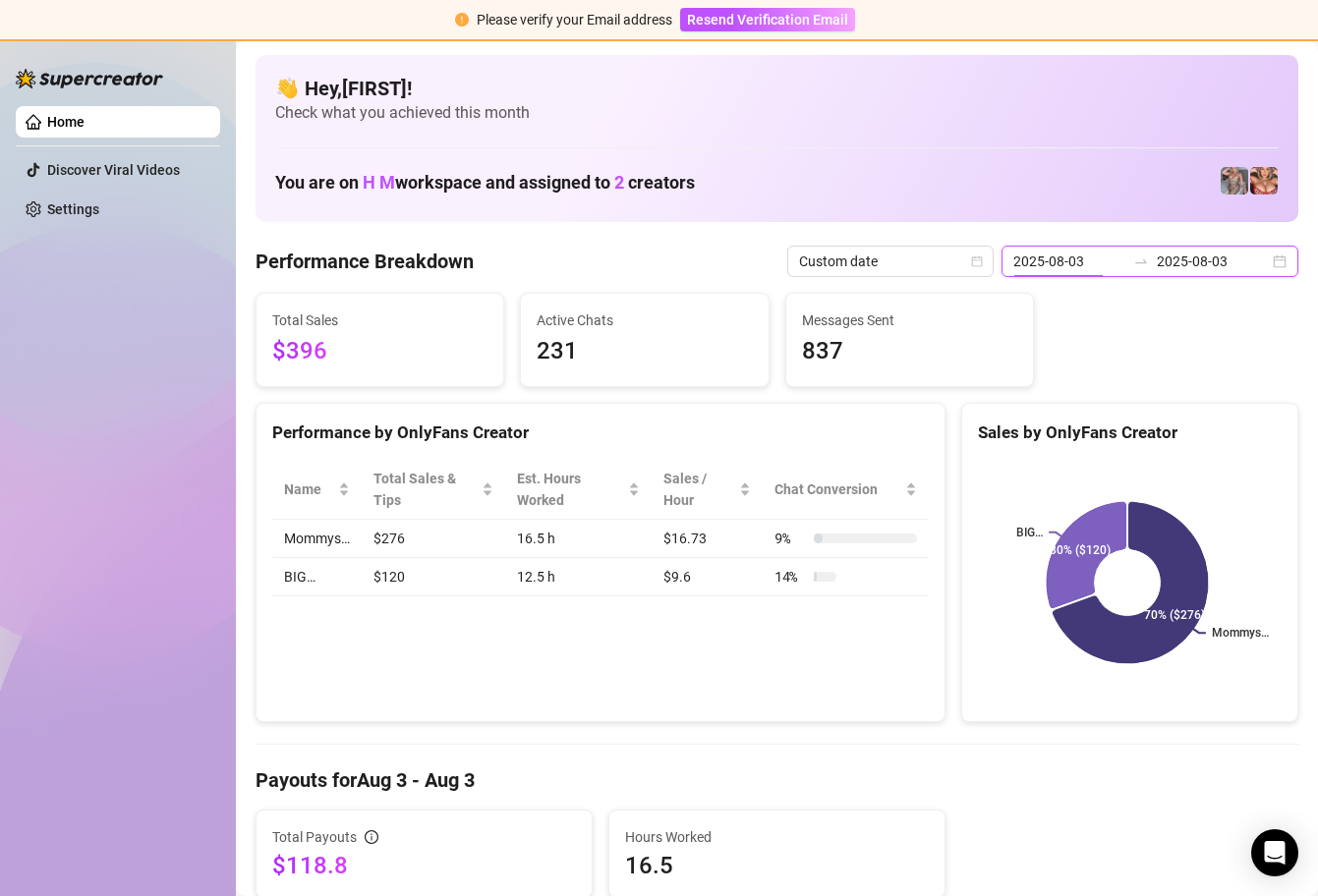click on "2025-08-03" at bounding box center [1069, 261] 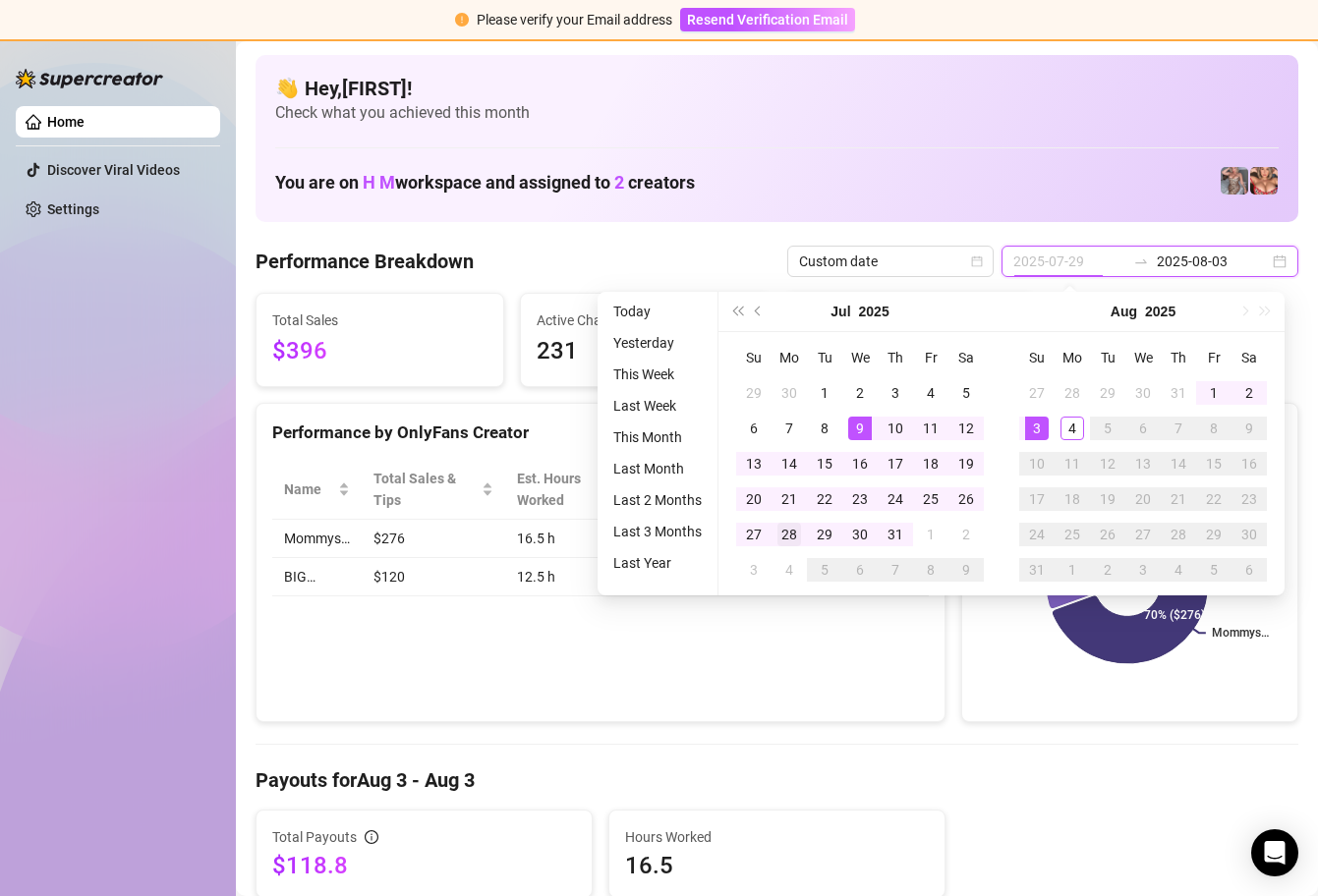 type on "2025-07-28" 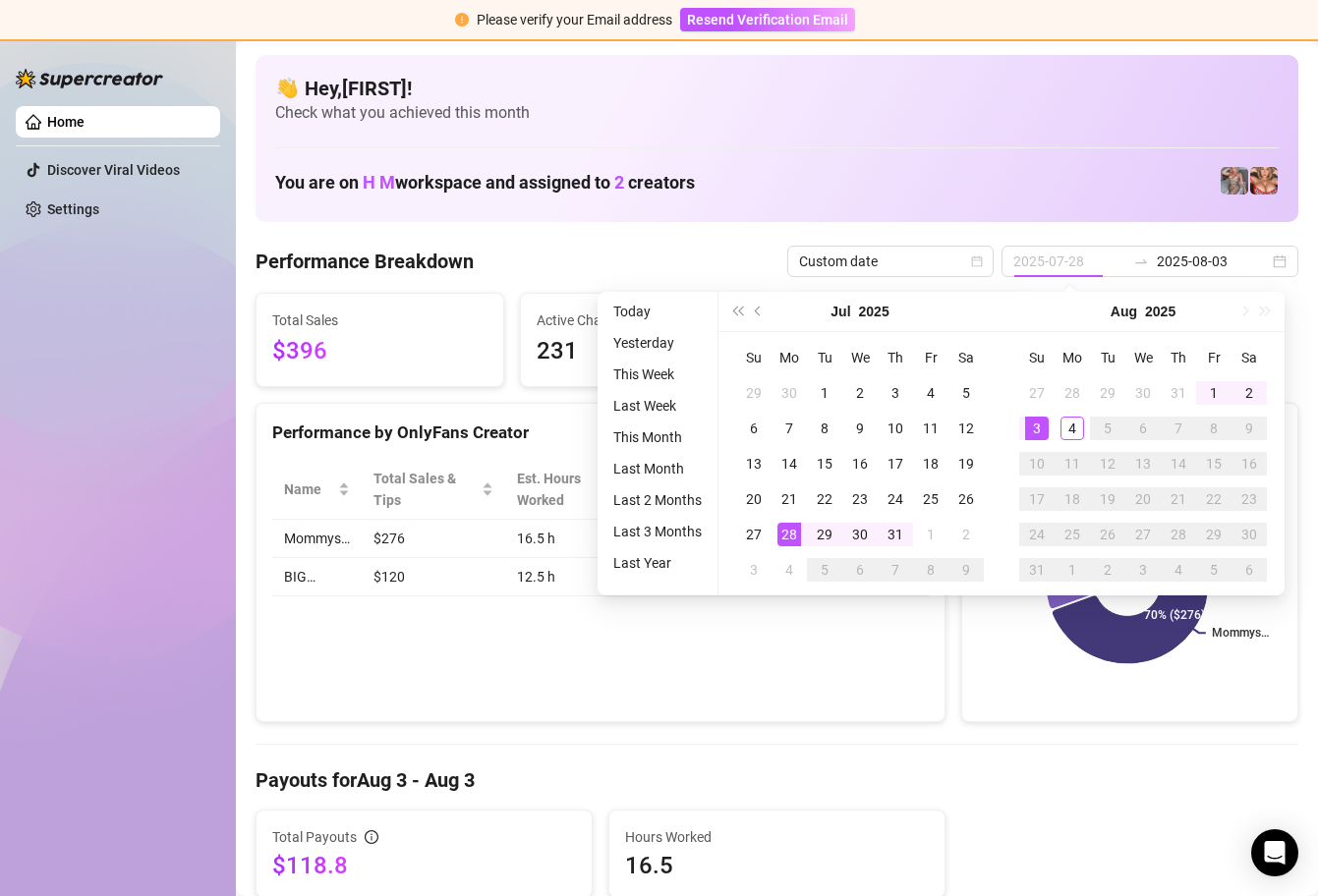 click on "28" at bounding box center [789, 534] 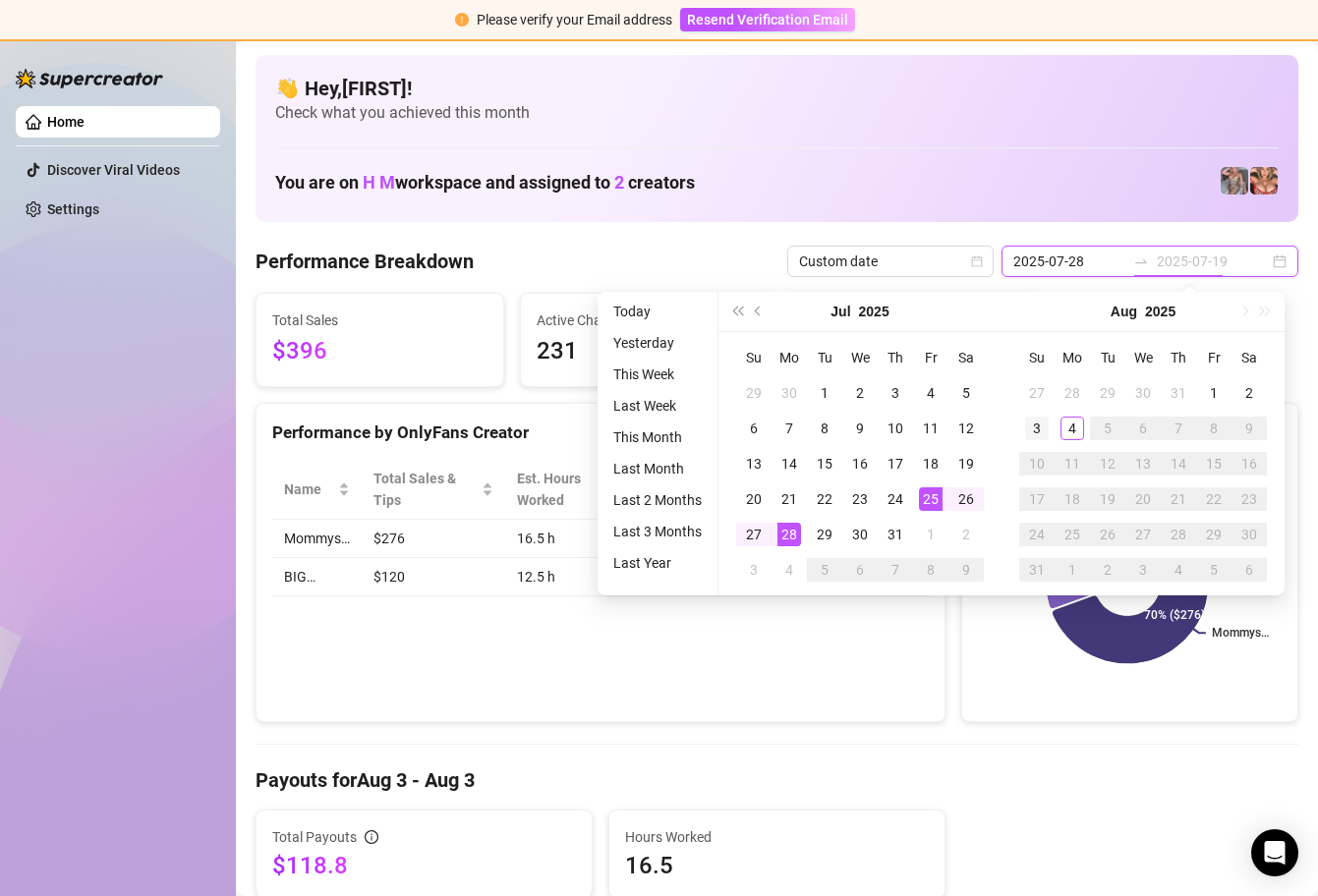 type on "2025-08-03" 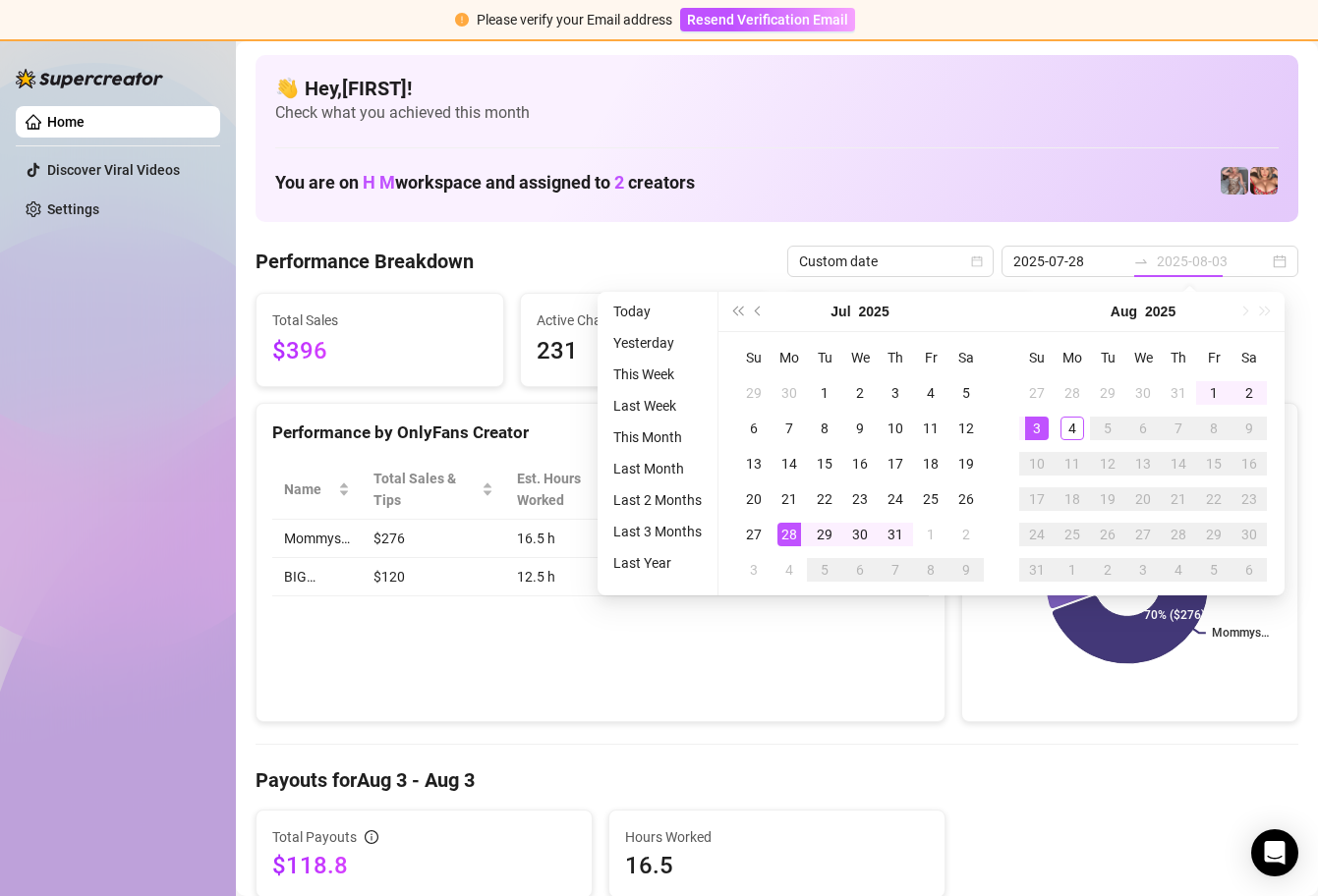 click on "3" at bounding box center (1037, 428) 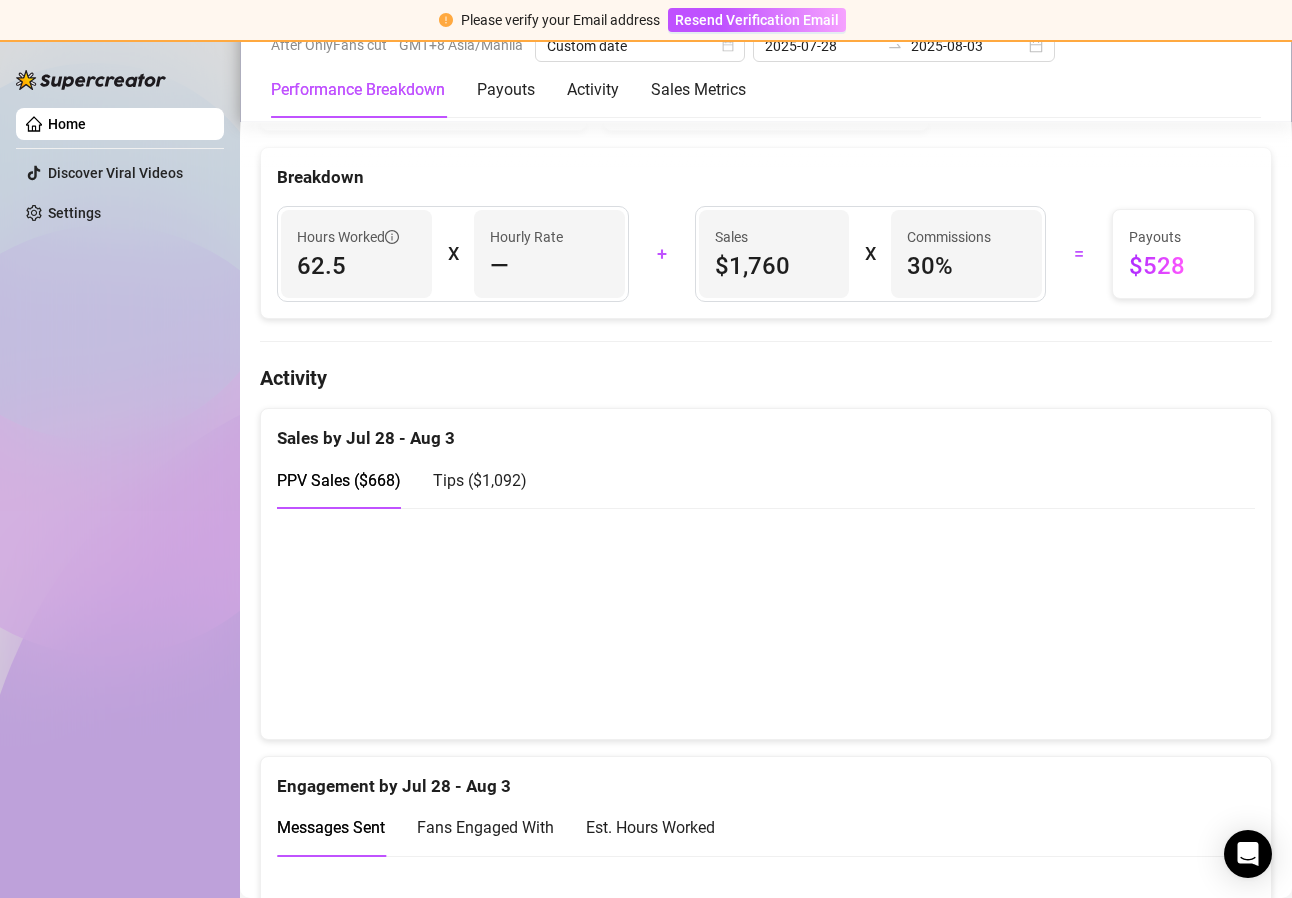 scroll, scrollTop: 817, scrollLeft: 0, axis: vertical 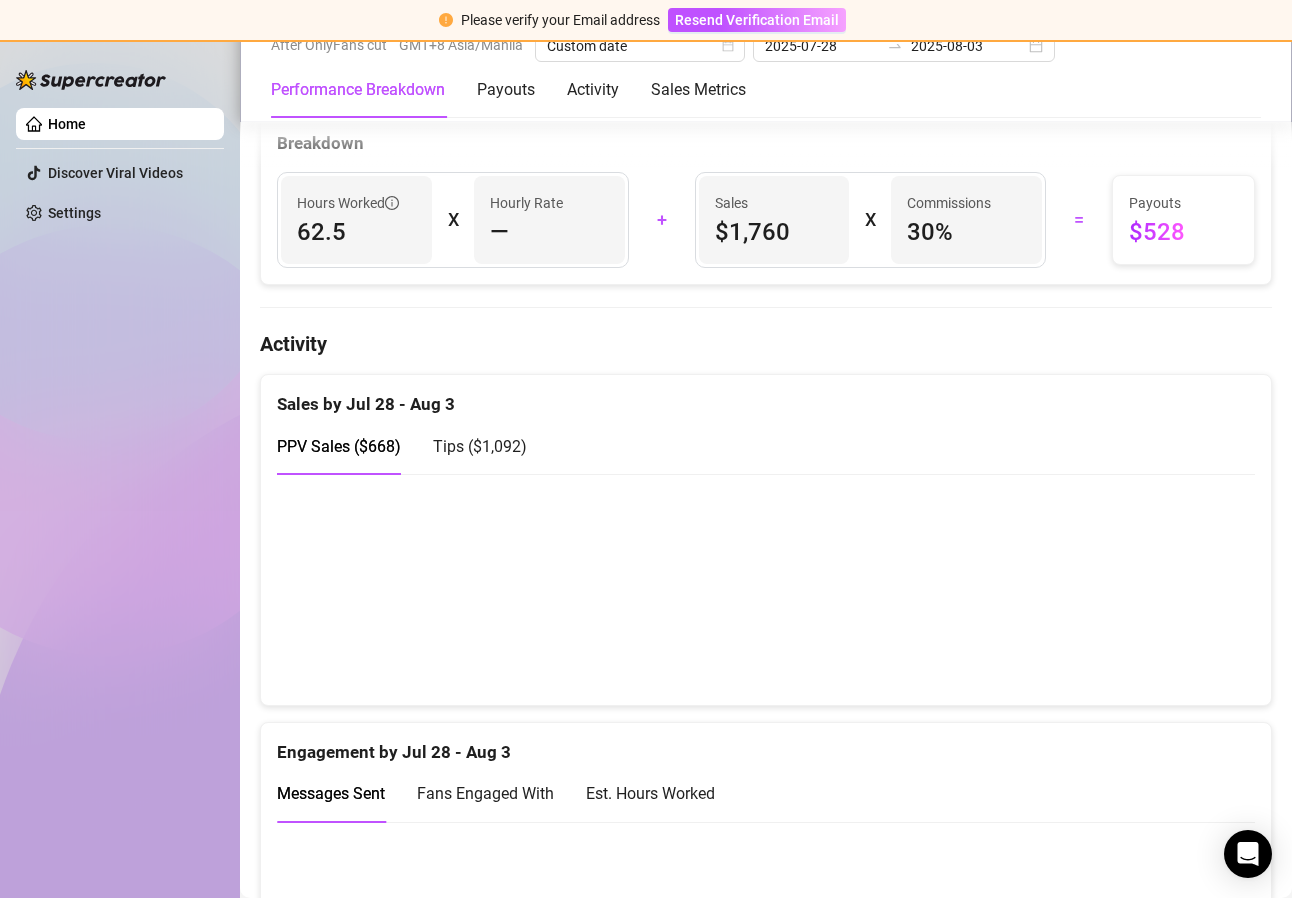 click on "Tips ( $1,092 )" at bounding box center [480, 446] 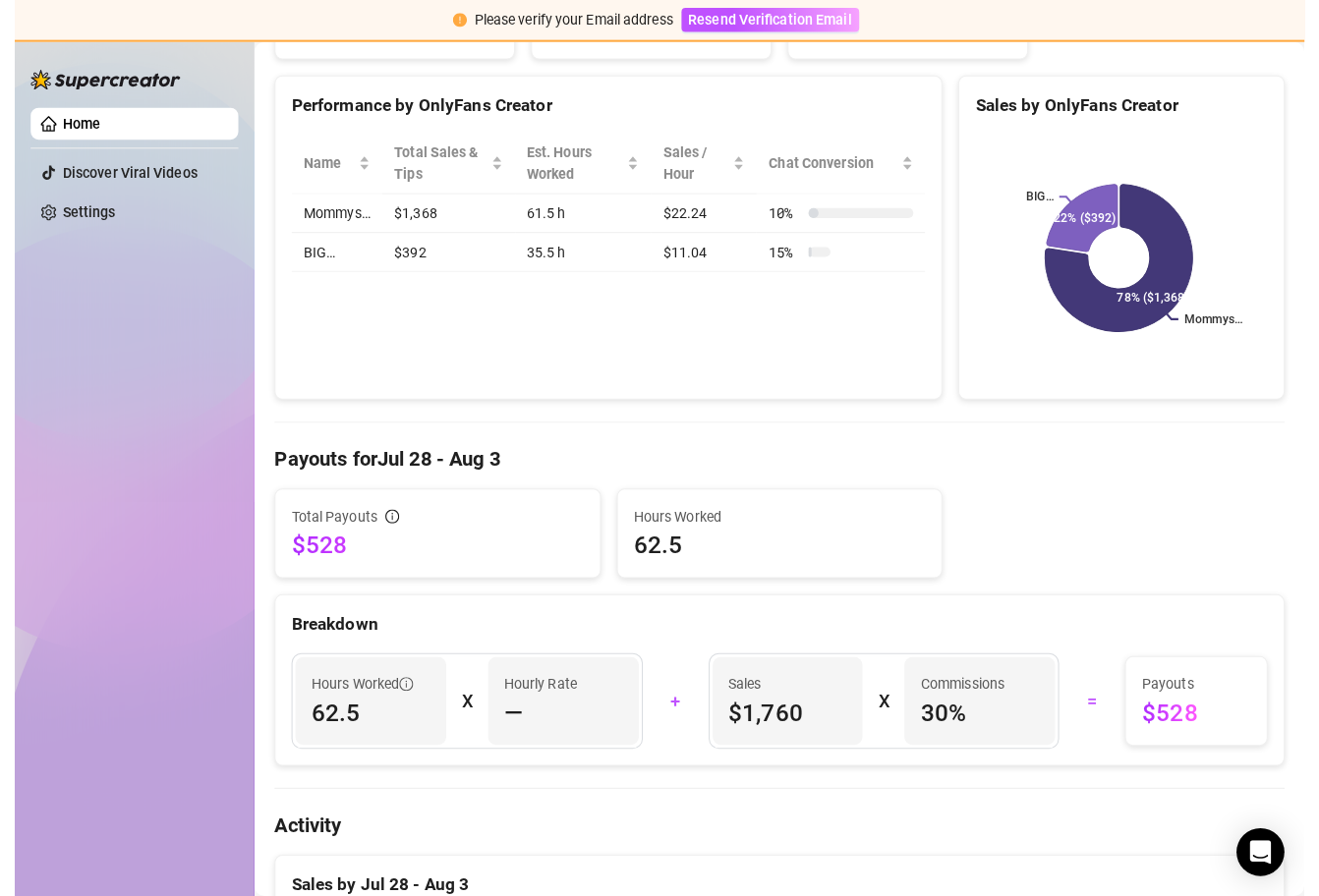 scroll, scrollTop: 0, scrollLeft: 0, axis: both 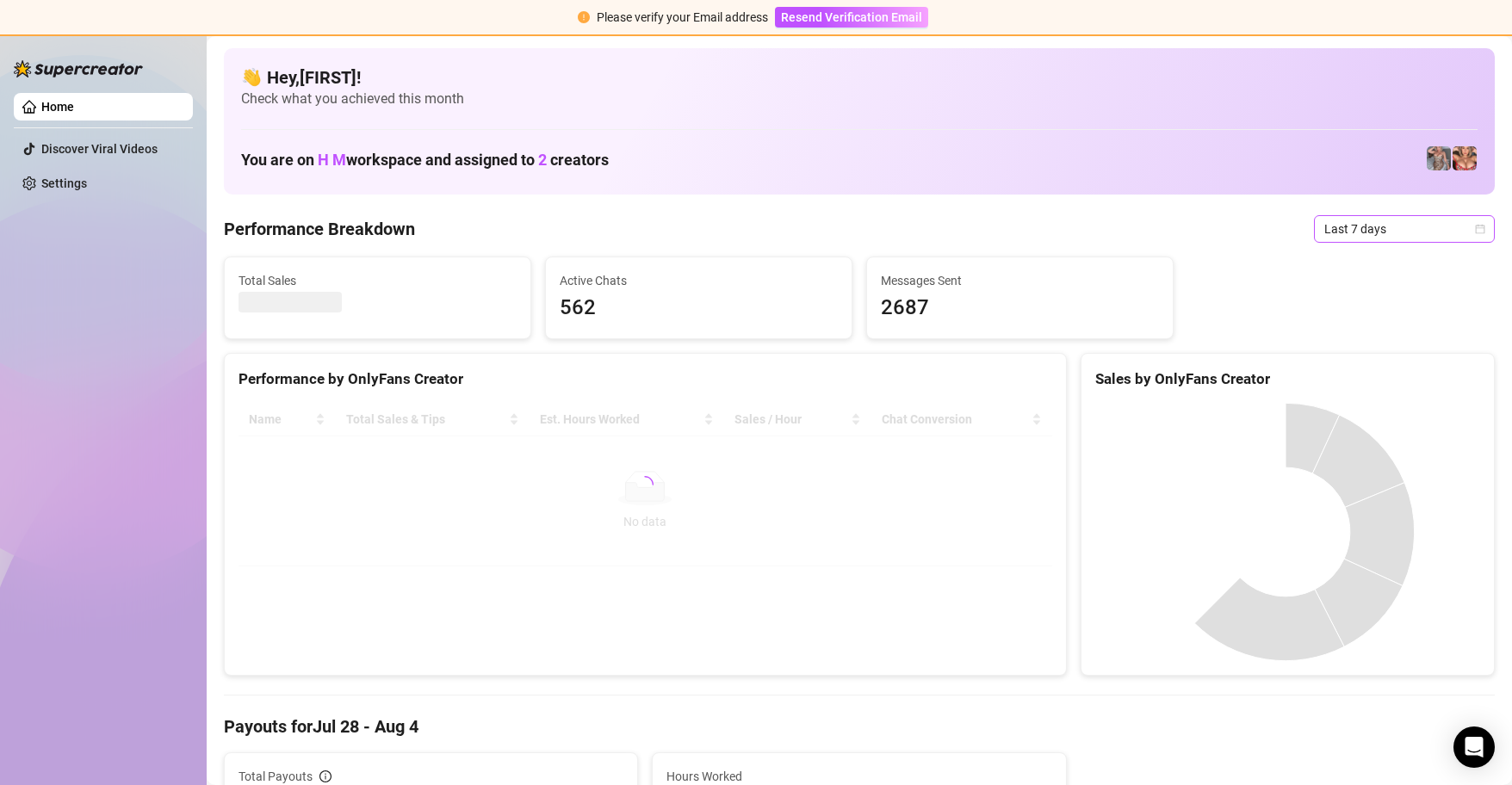 click 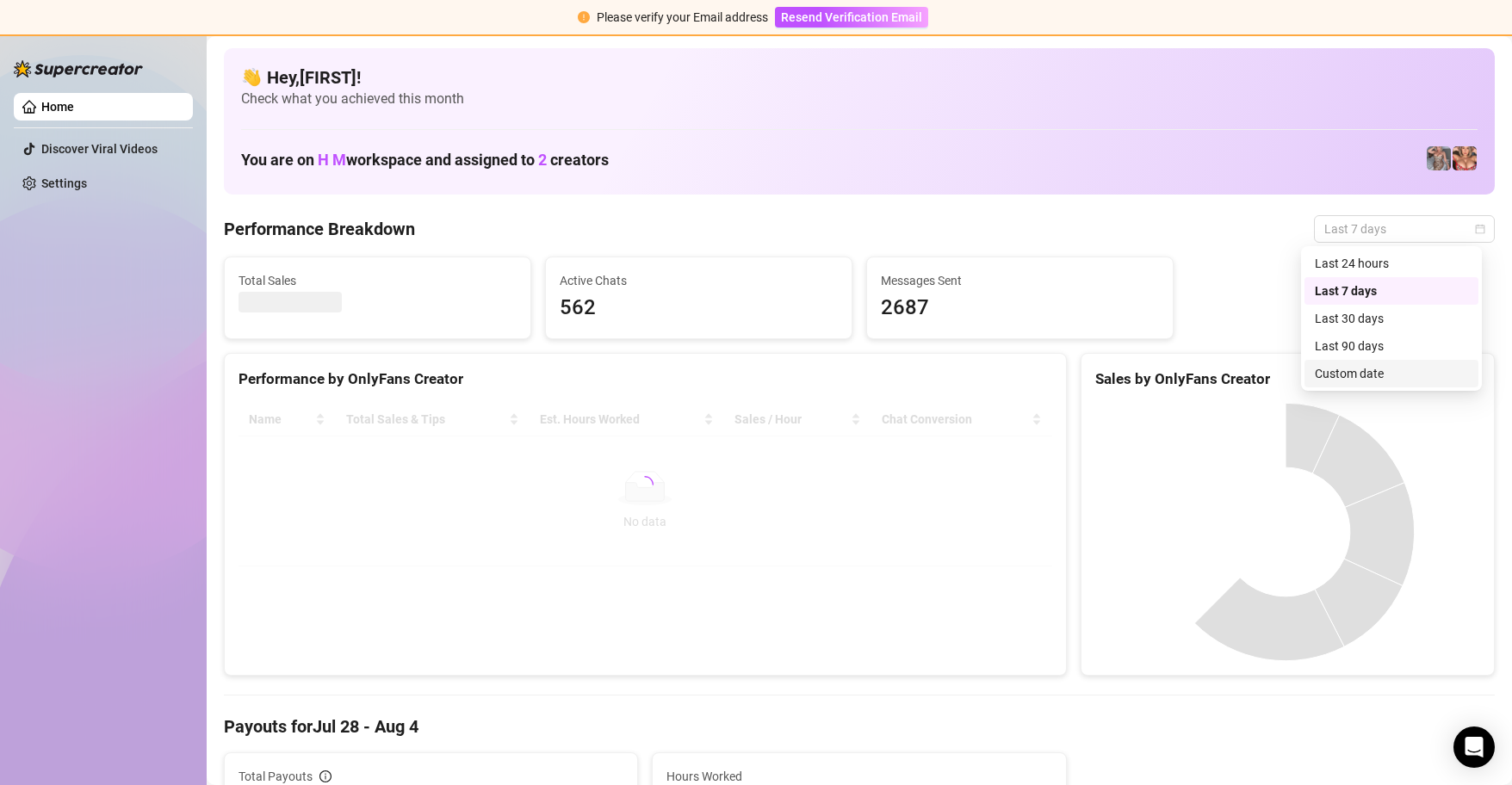click on "Custom date" at bounding box center [1391, 374] 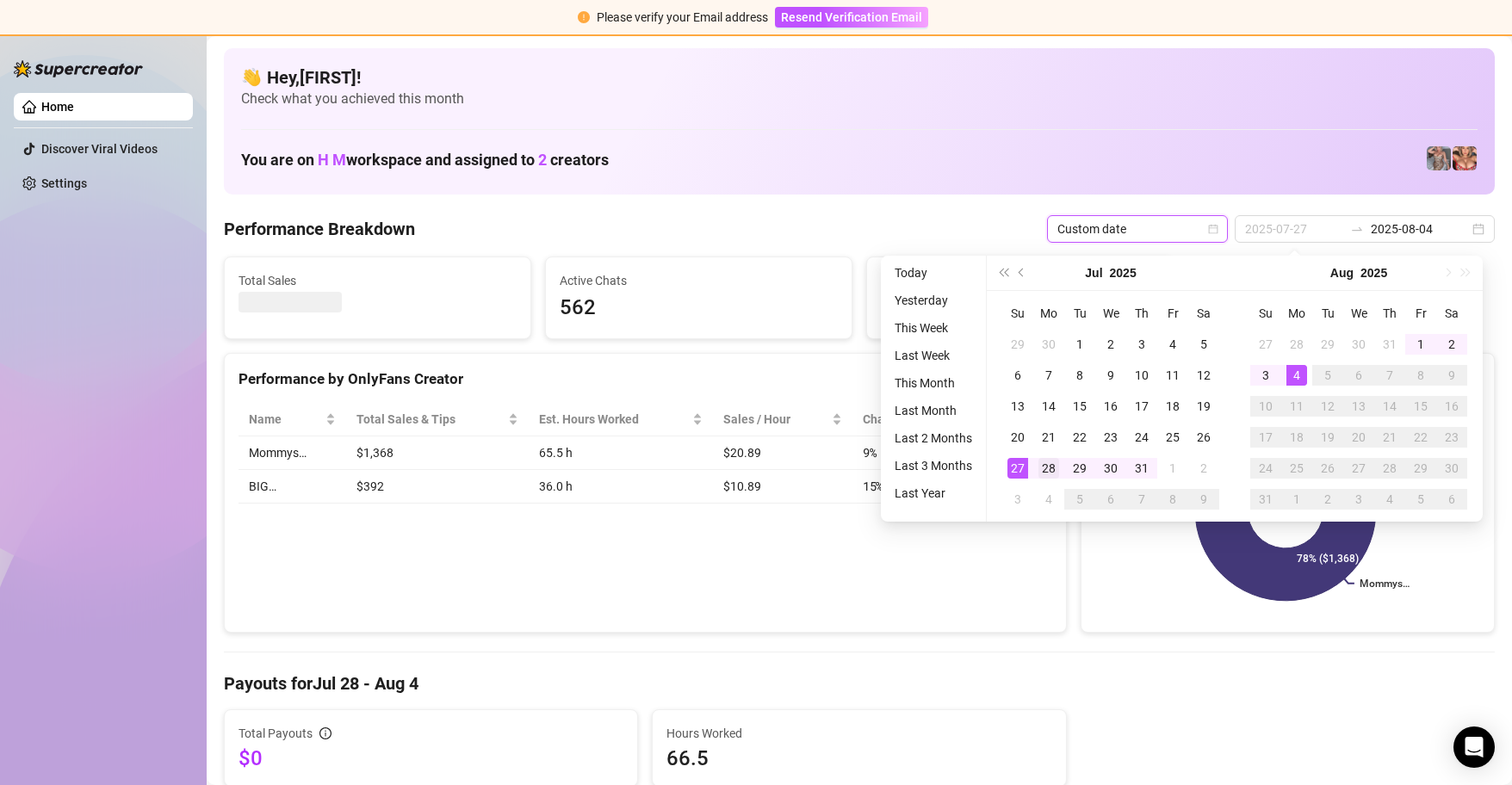 type on "2025-07-28" 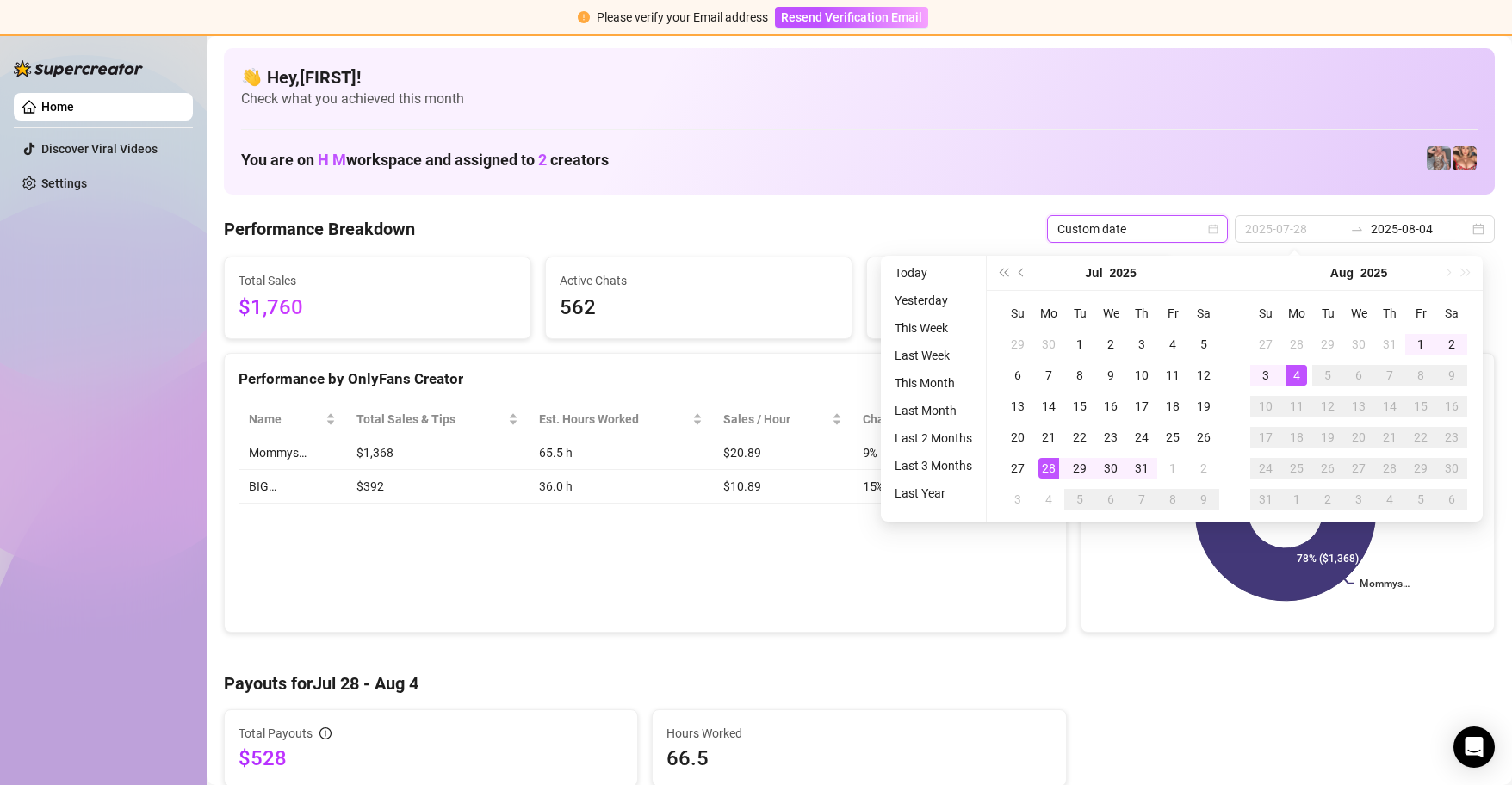 click on "28" at bounding box center (1049, 468) 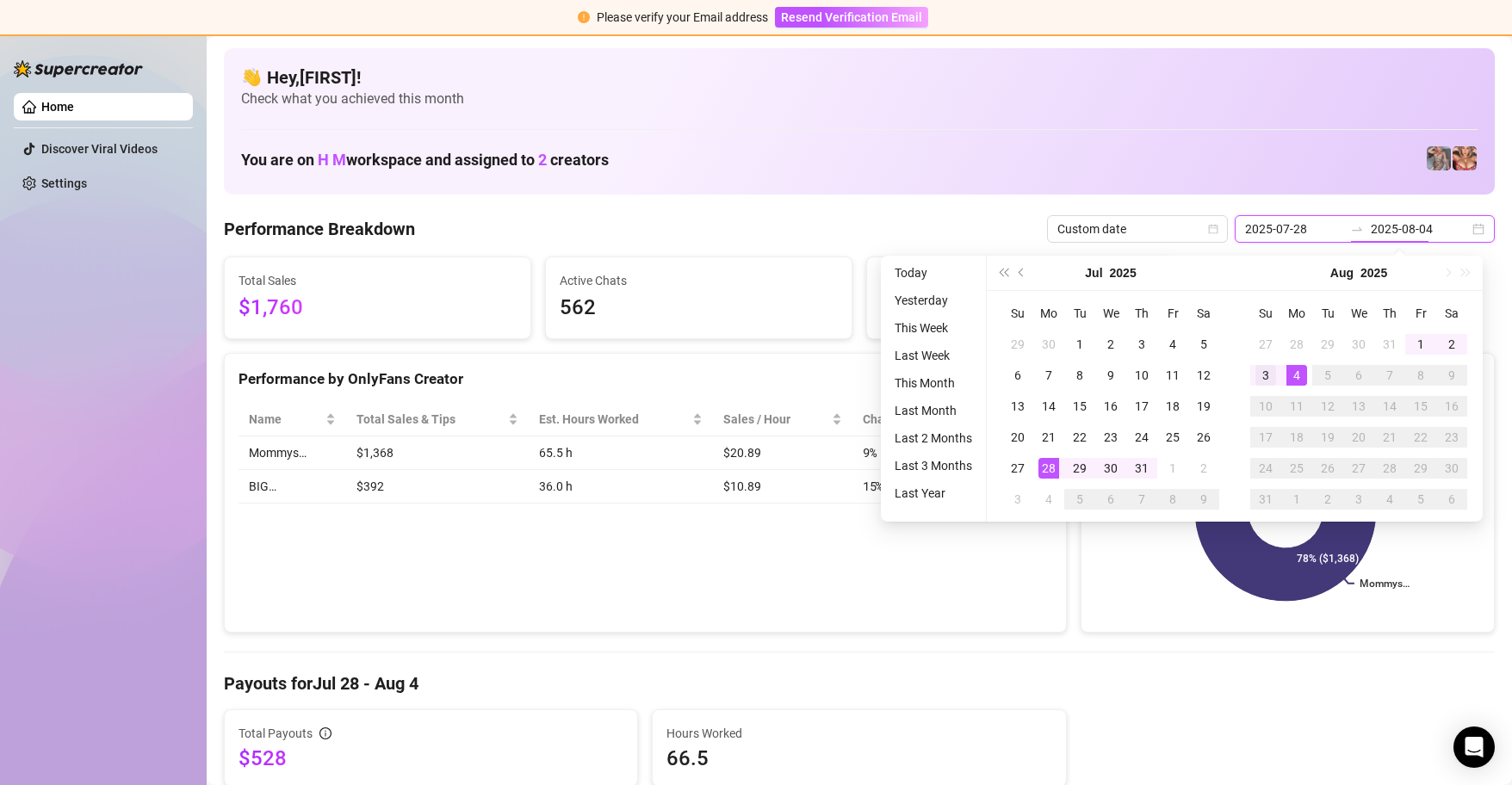 type on "2025-08-03" 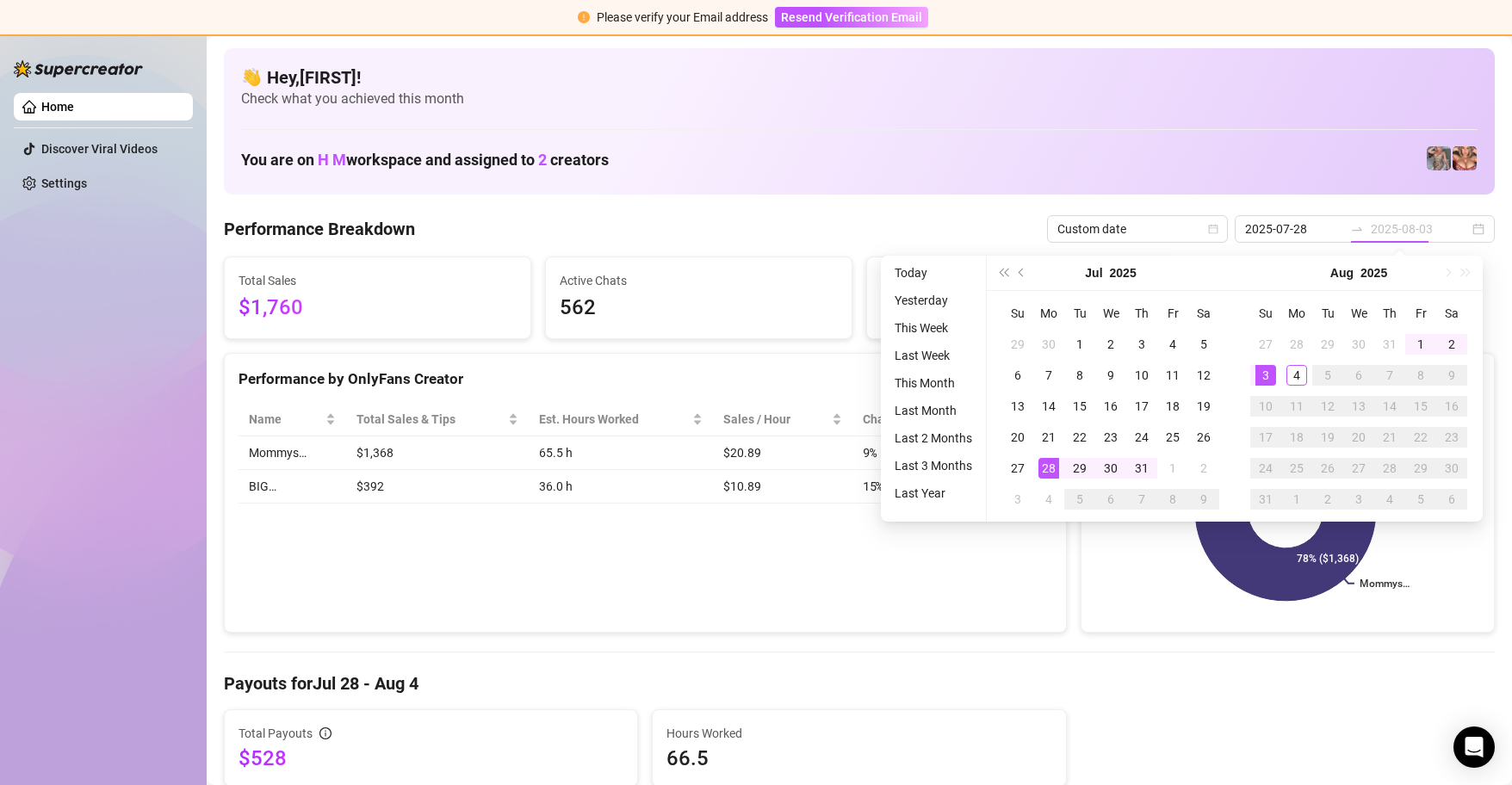 click on "3" at bounding box center [1266, 375] 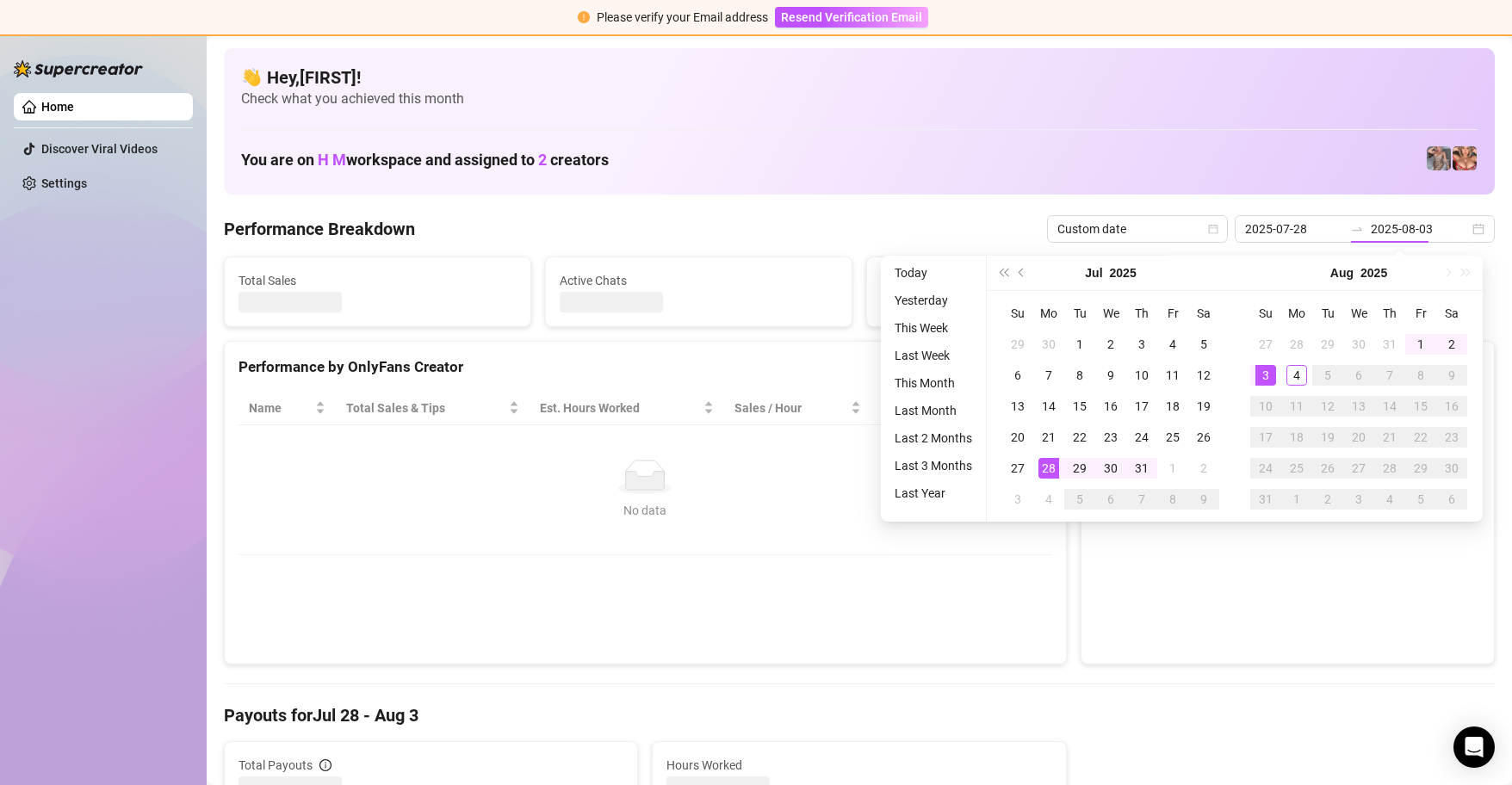type on "2025-08-03" 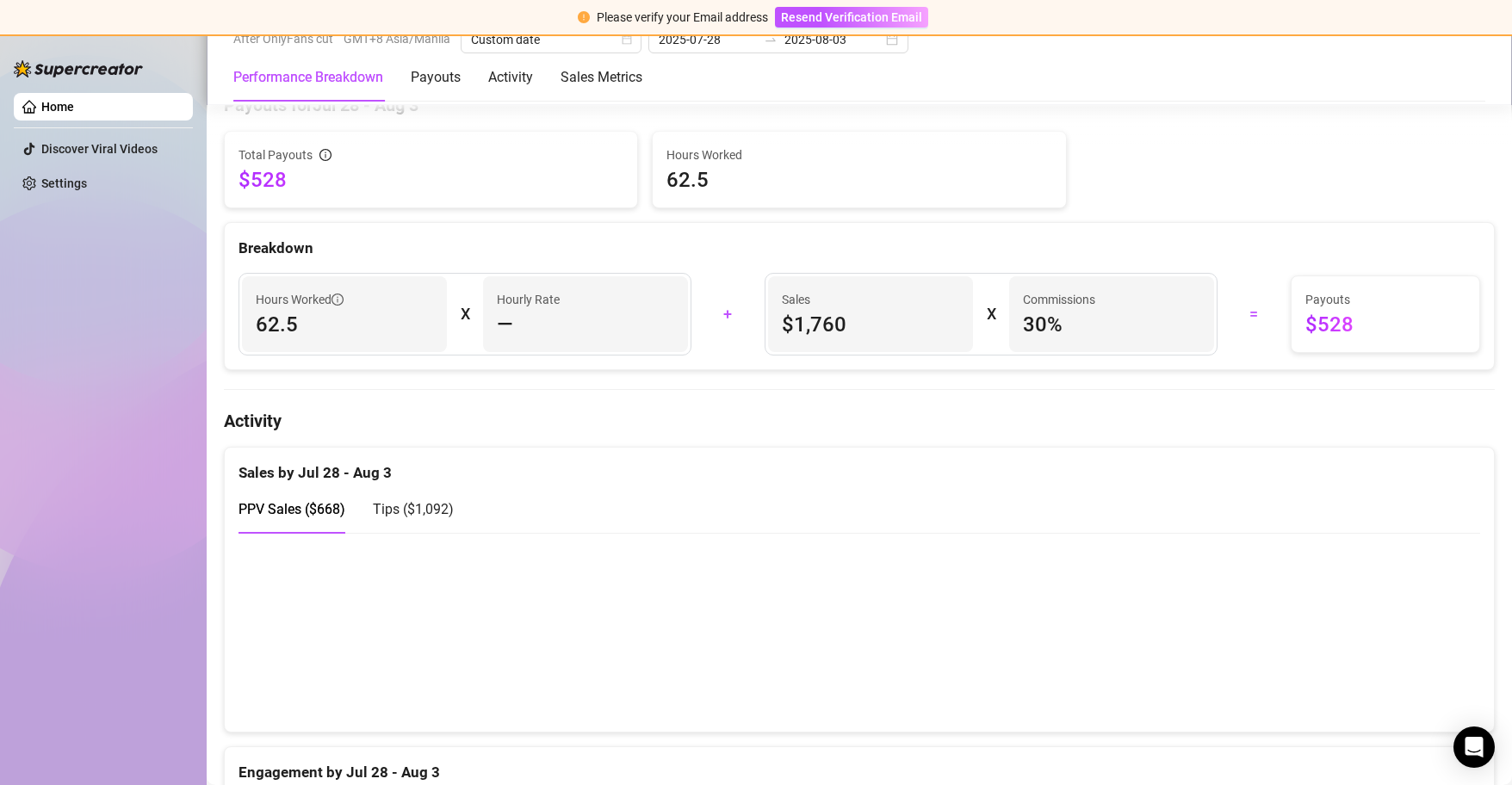 scroll, scrollTop: 660, scrollLeft: 0, axis: vertical 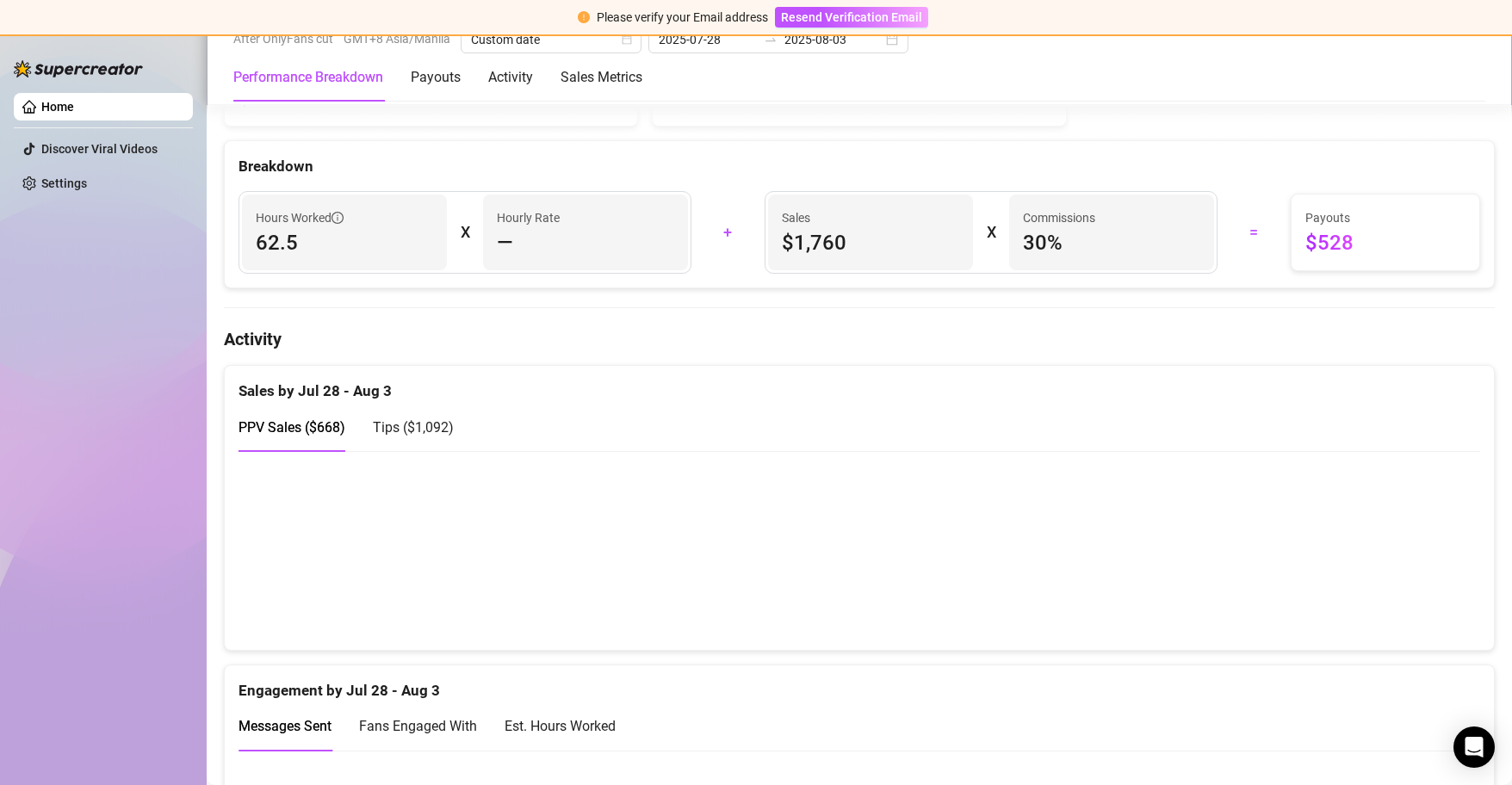 click on "Tips ( $1,092 )" at bounding box center [413, 427] 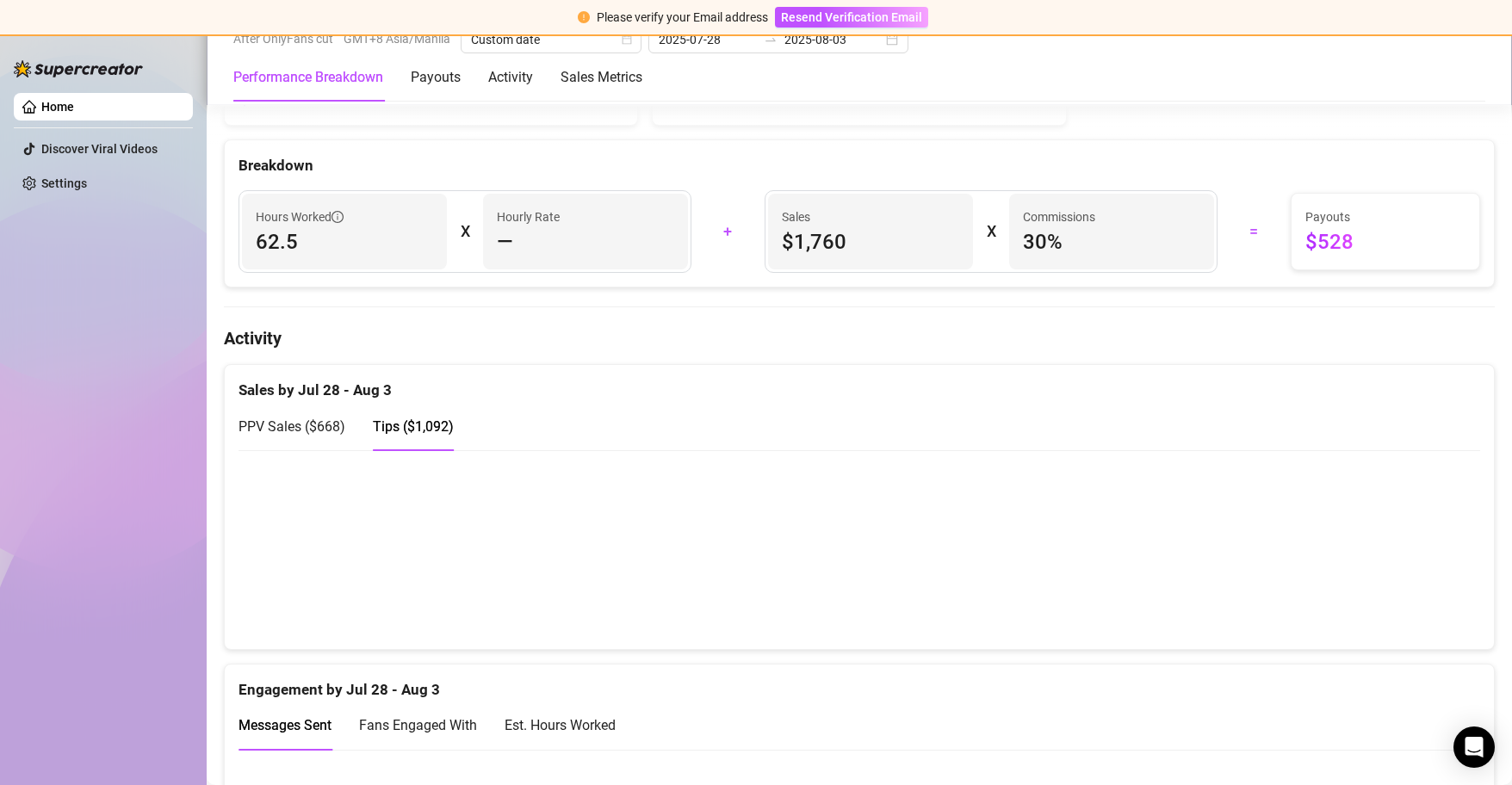 scroll, scrollTop: 660, scrollLeft: 0, axis: vertical 